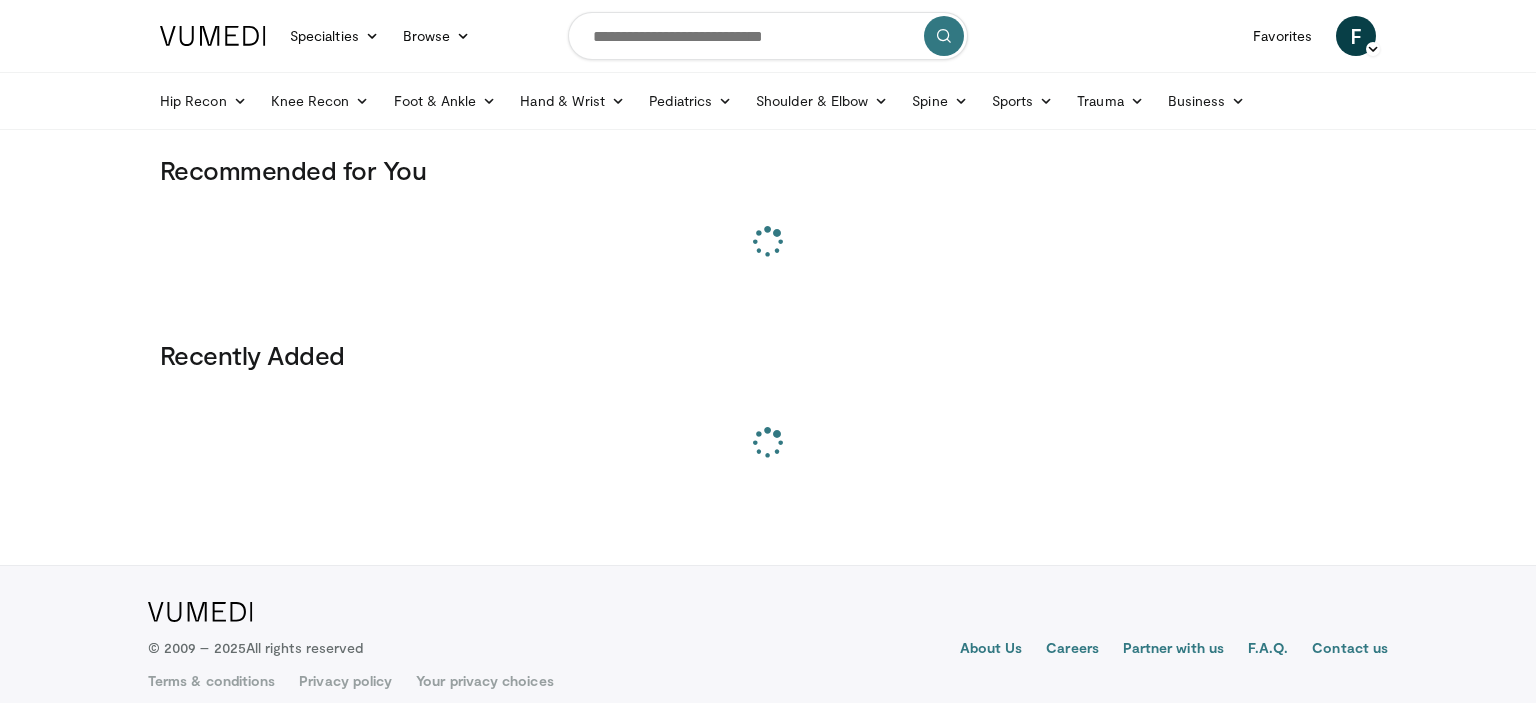 scroll, scrollTop: 0, scrollLeft: 0, axis: both 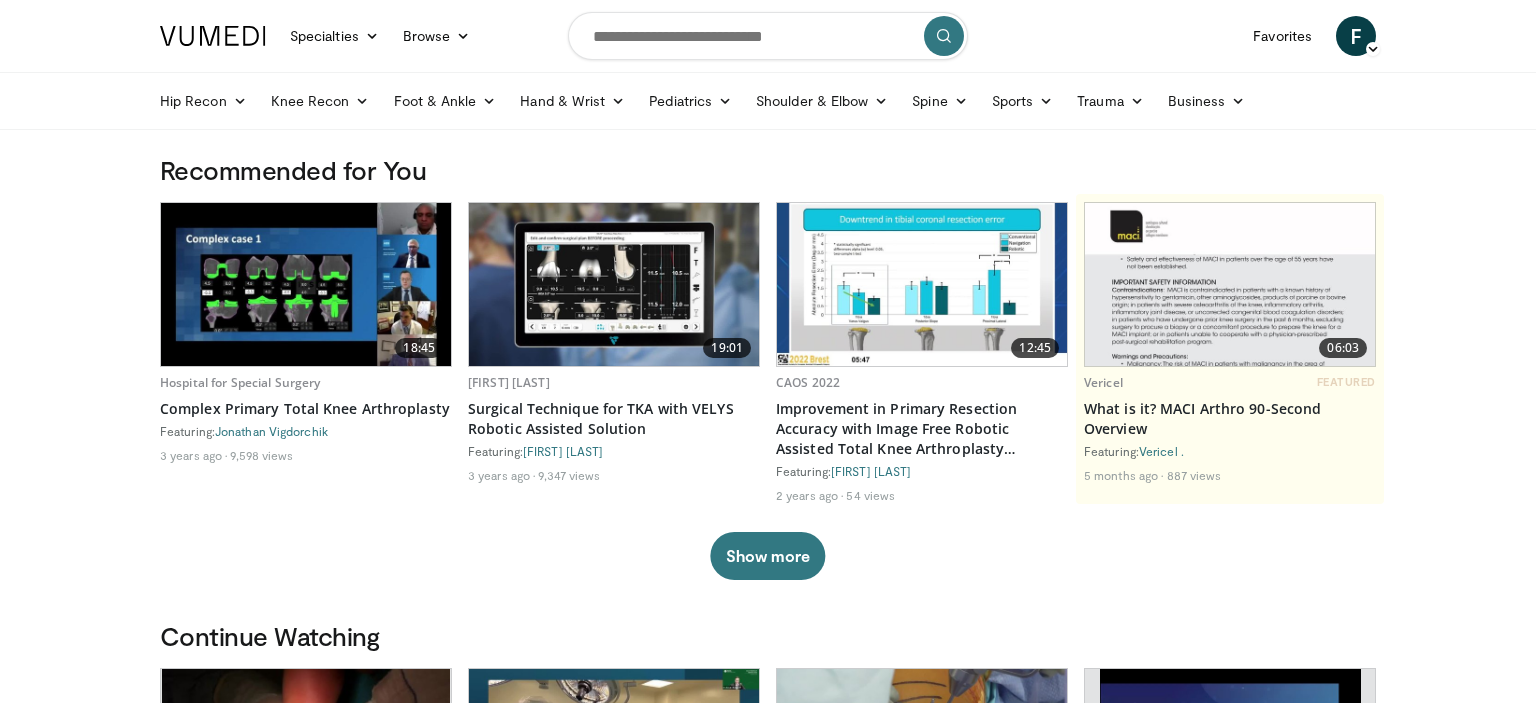 click at bounding box center [768, 36] 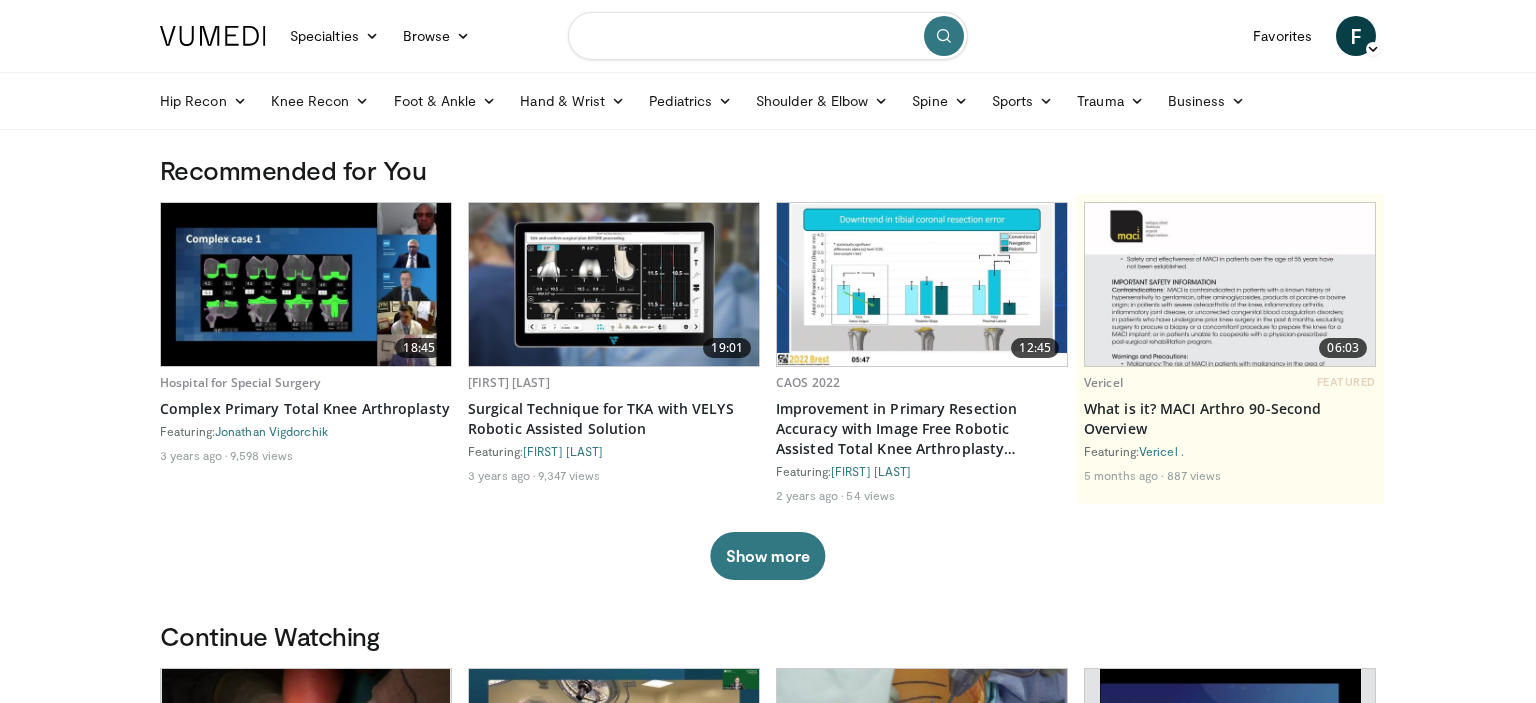 click at bounding box center [768, 36] 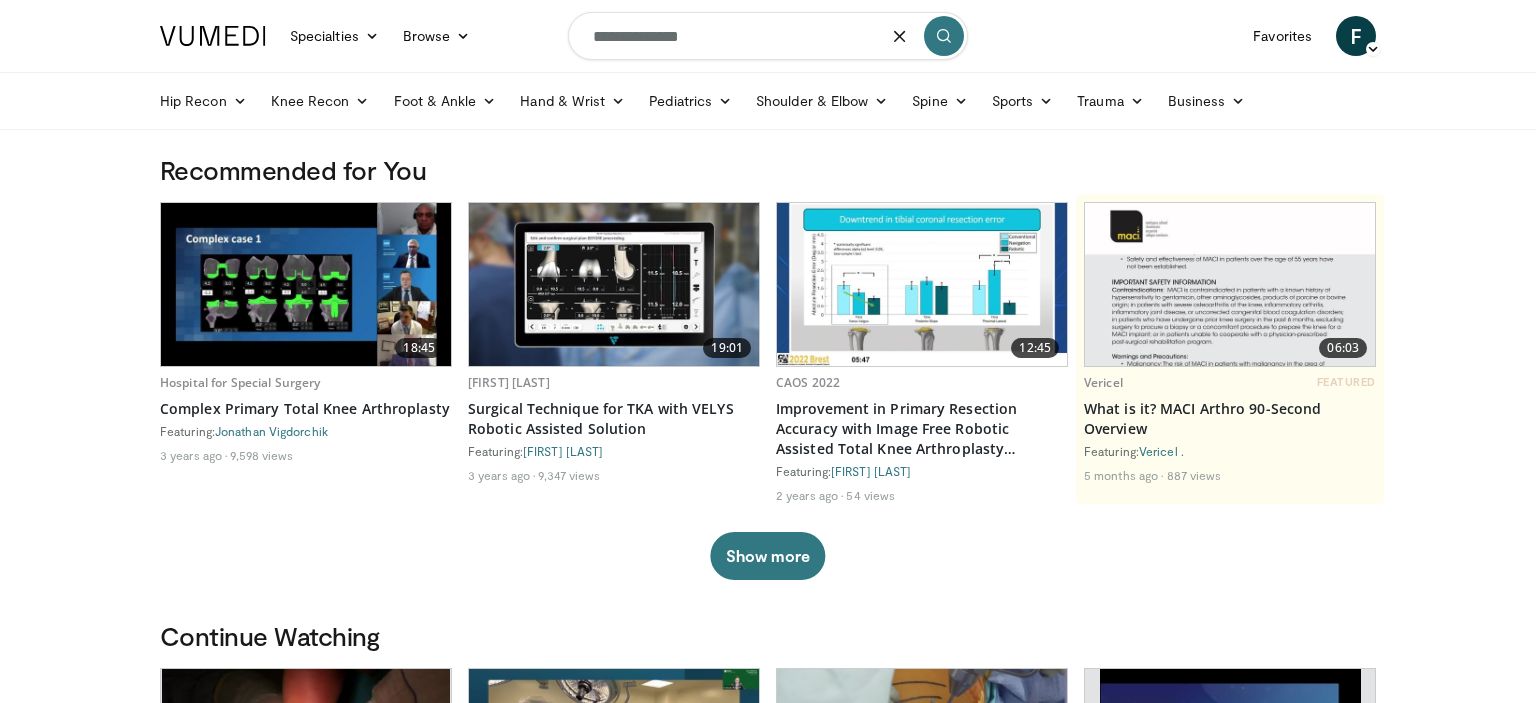 type on "**********" 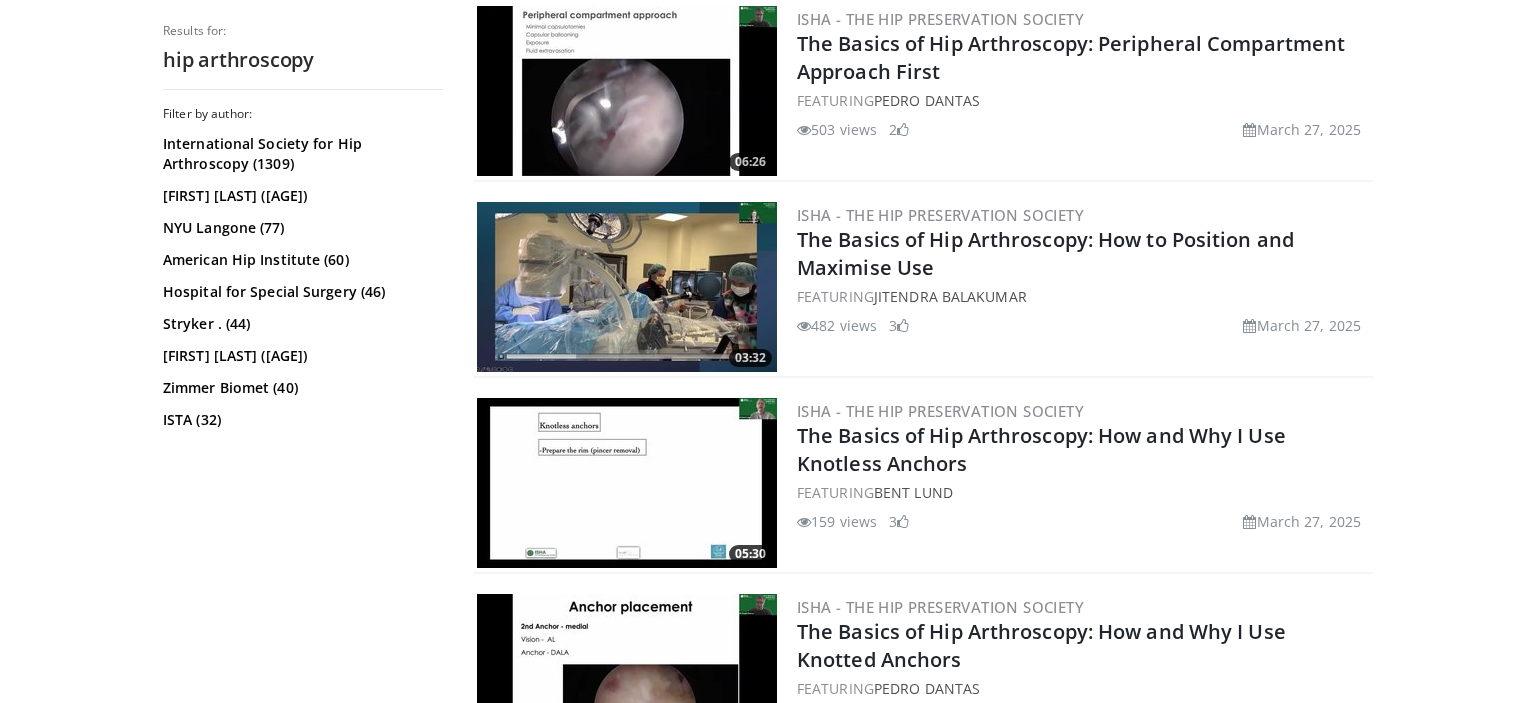 scroll, scrollTop: 724, scrollLeft: 0, axis: vertical 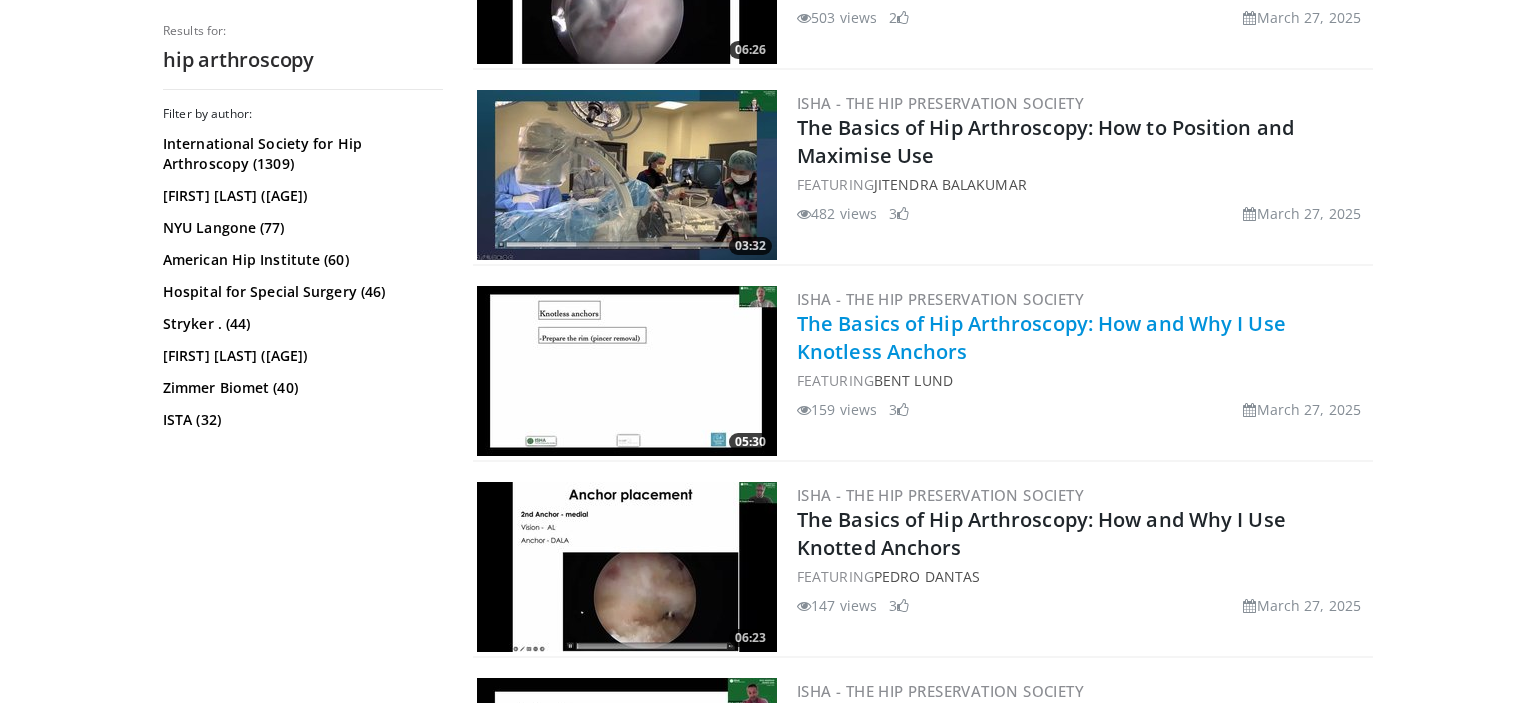click on "The Basics of Hip Arthroscopy: How and Why I Use Knotless Anchors" at bounding box center (1041, 337) 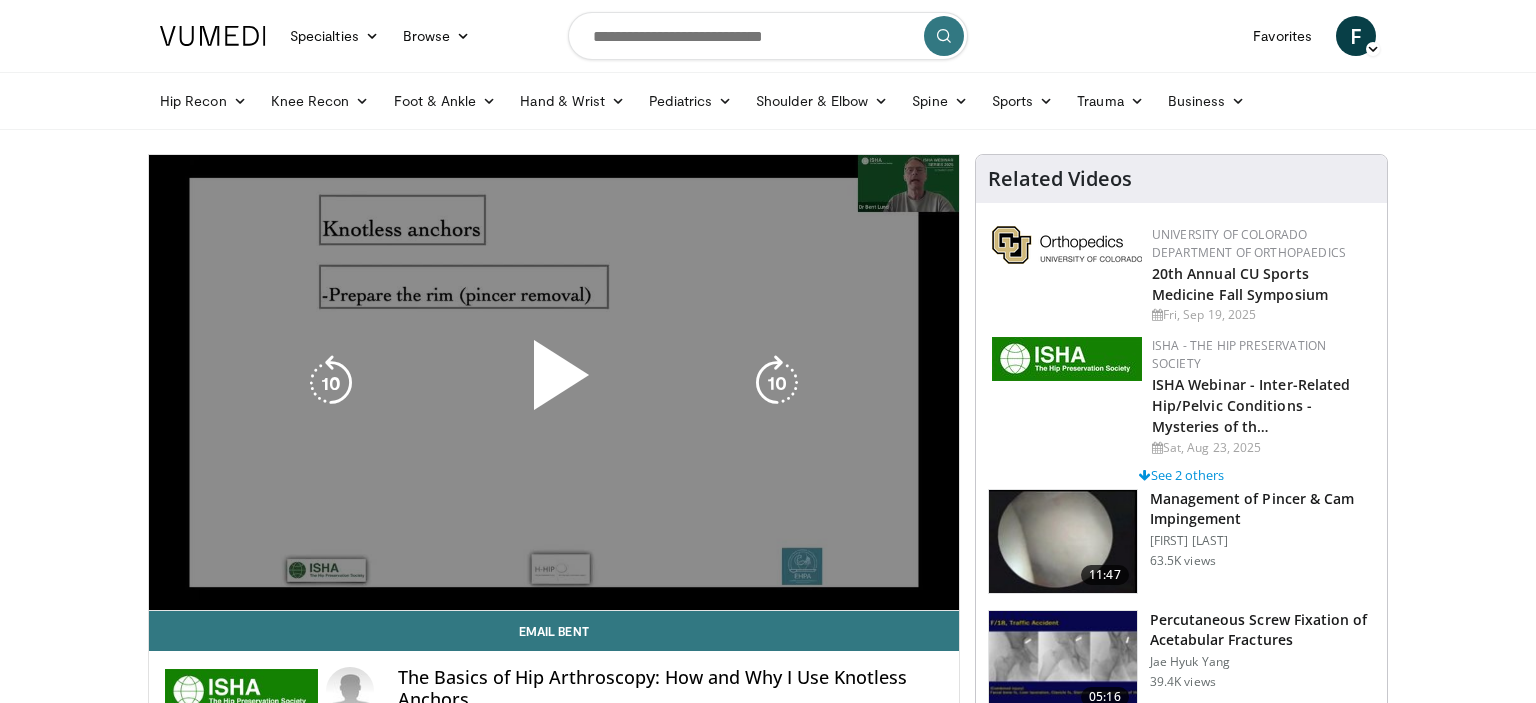 scroll, scrollTop: 144, scrollLeft: 0, axis: vertical 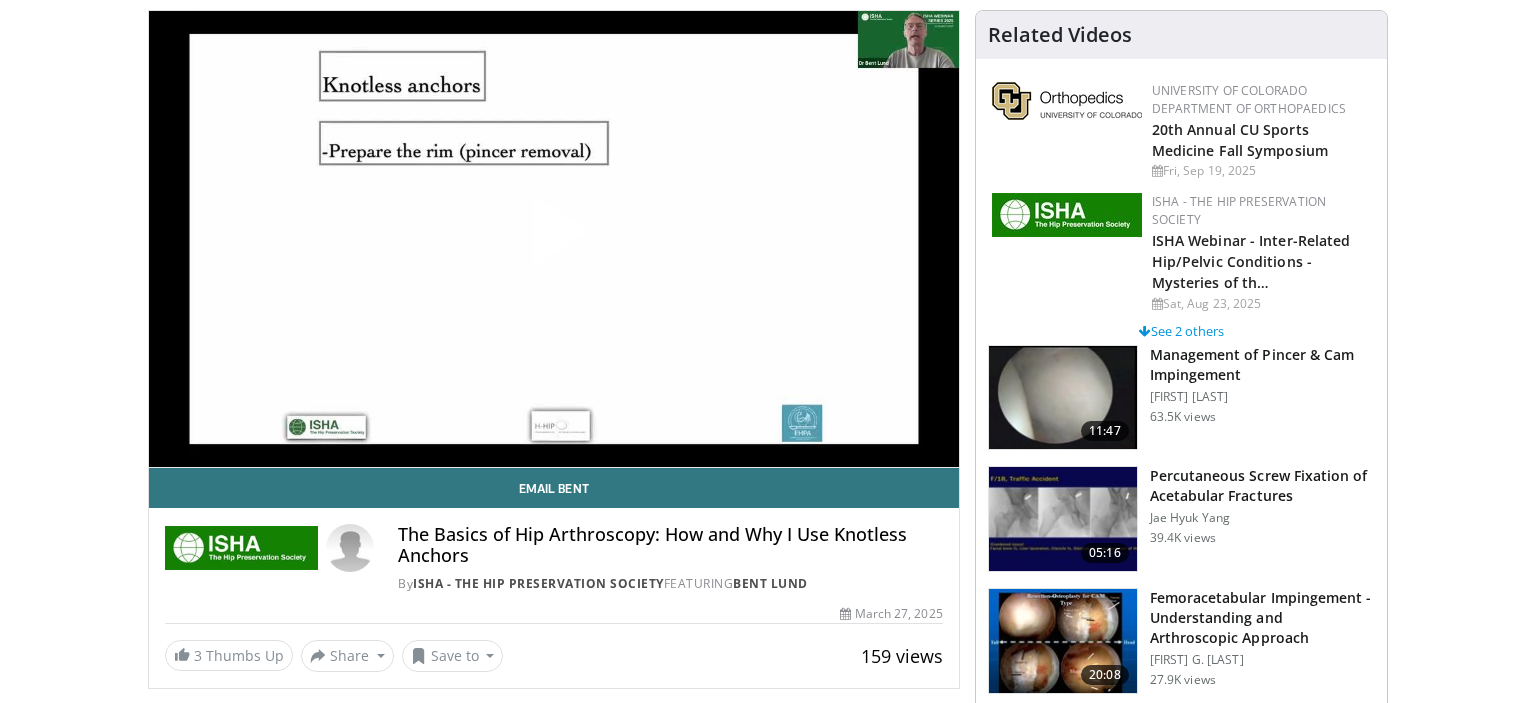 click at bounding box center [554, 239] 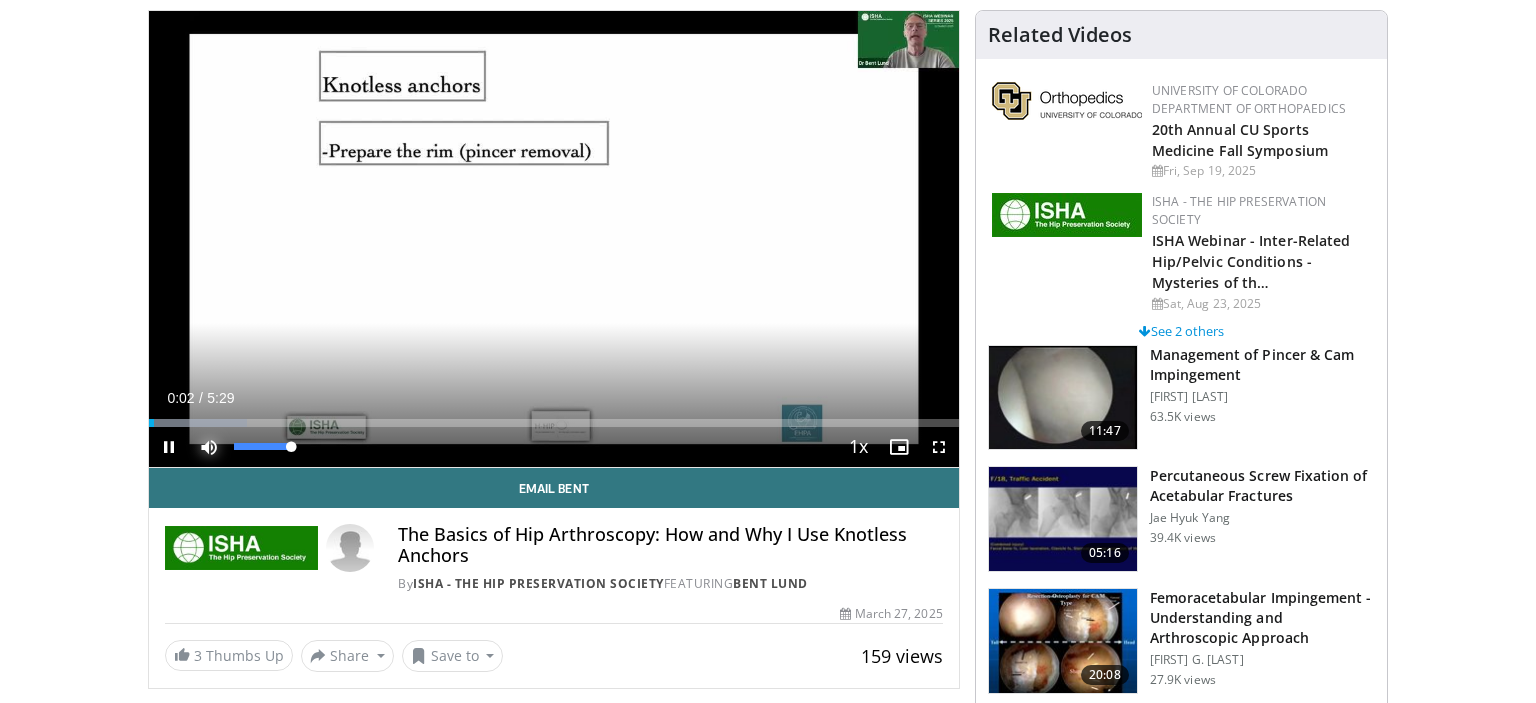 click at bounding box center [209, 447] 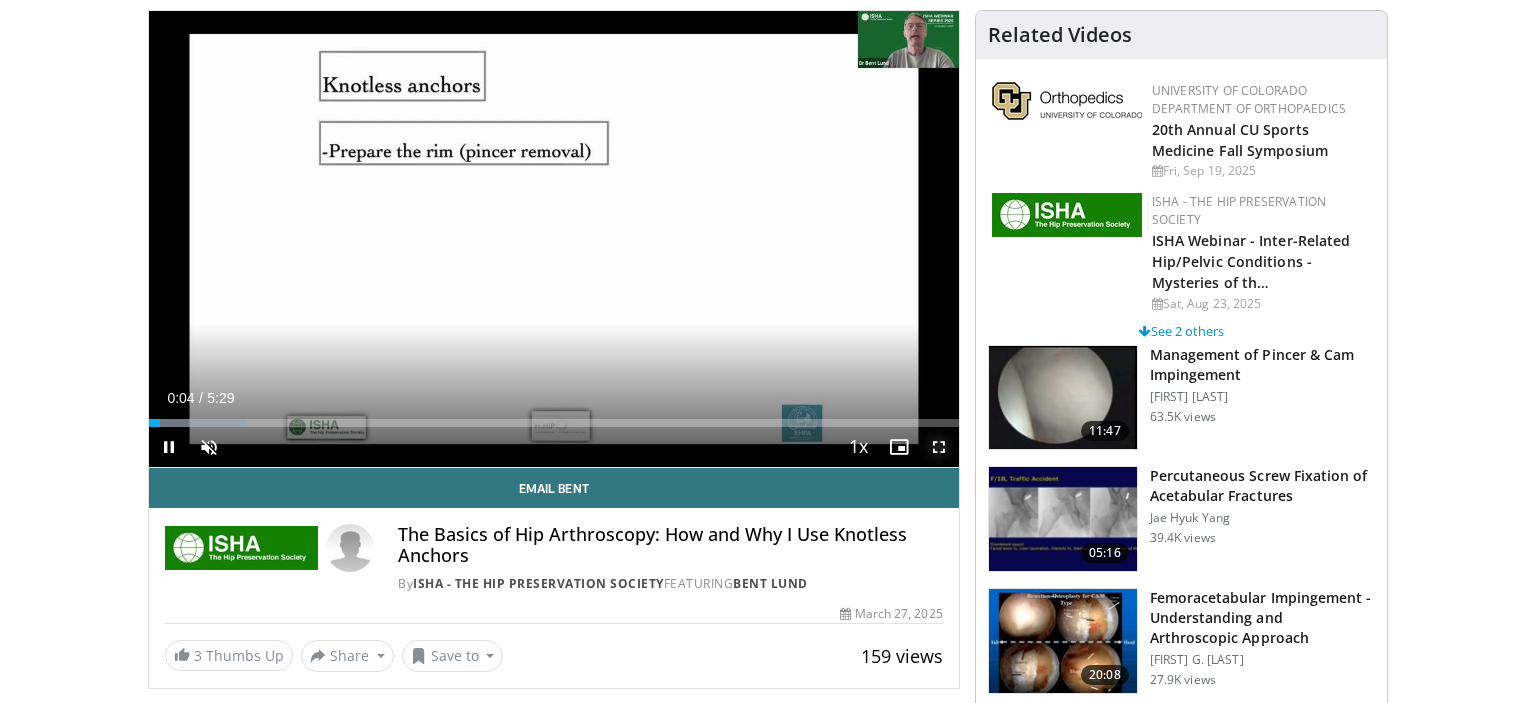 click at bounding box center (939, 447) 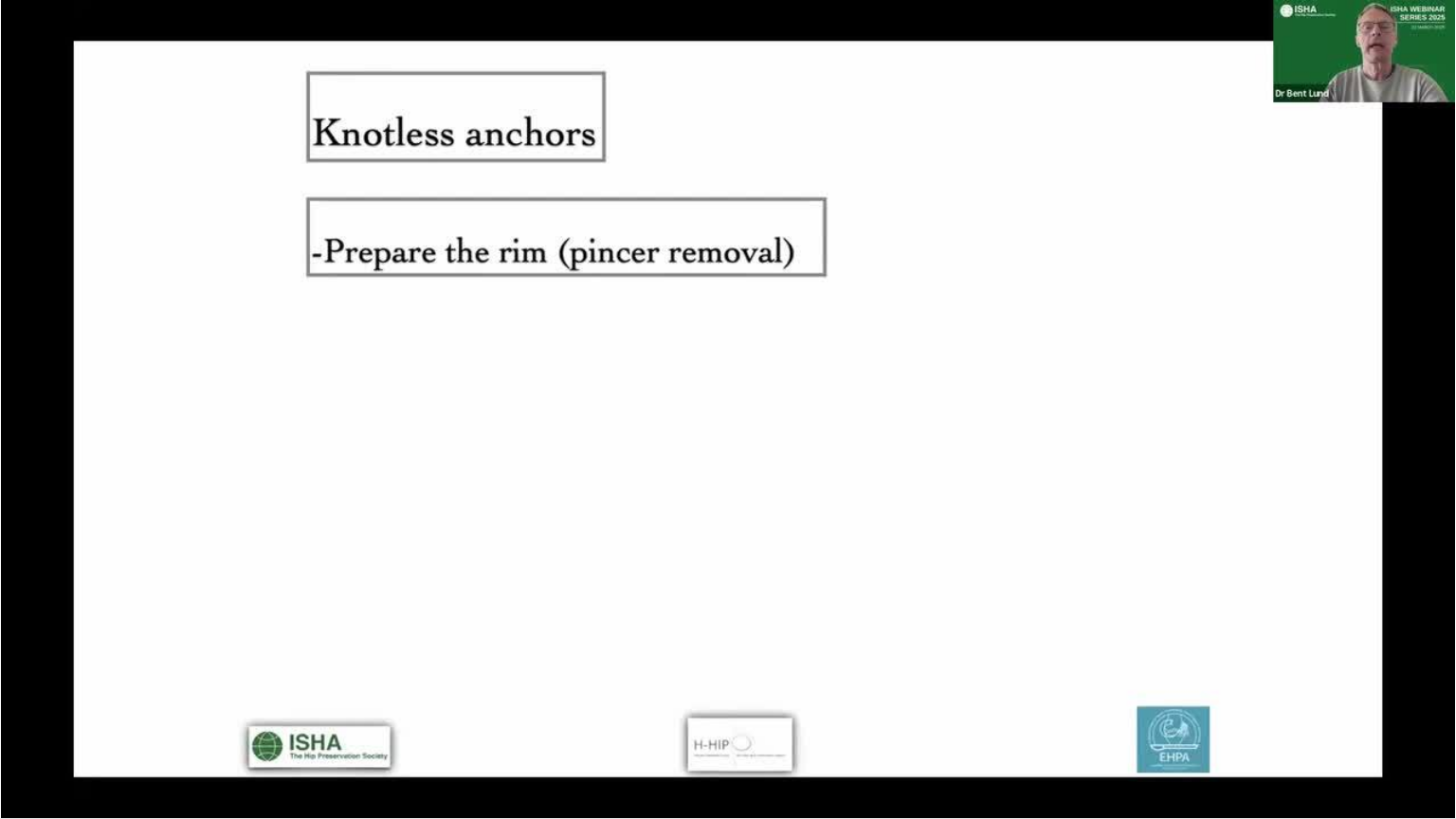click on "**********" at bounding box center [728, 410] 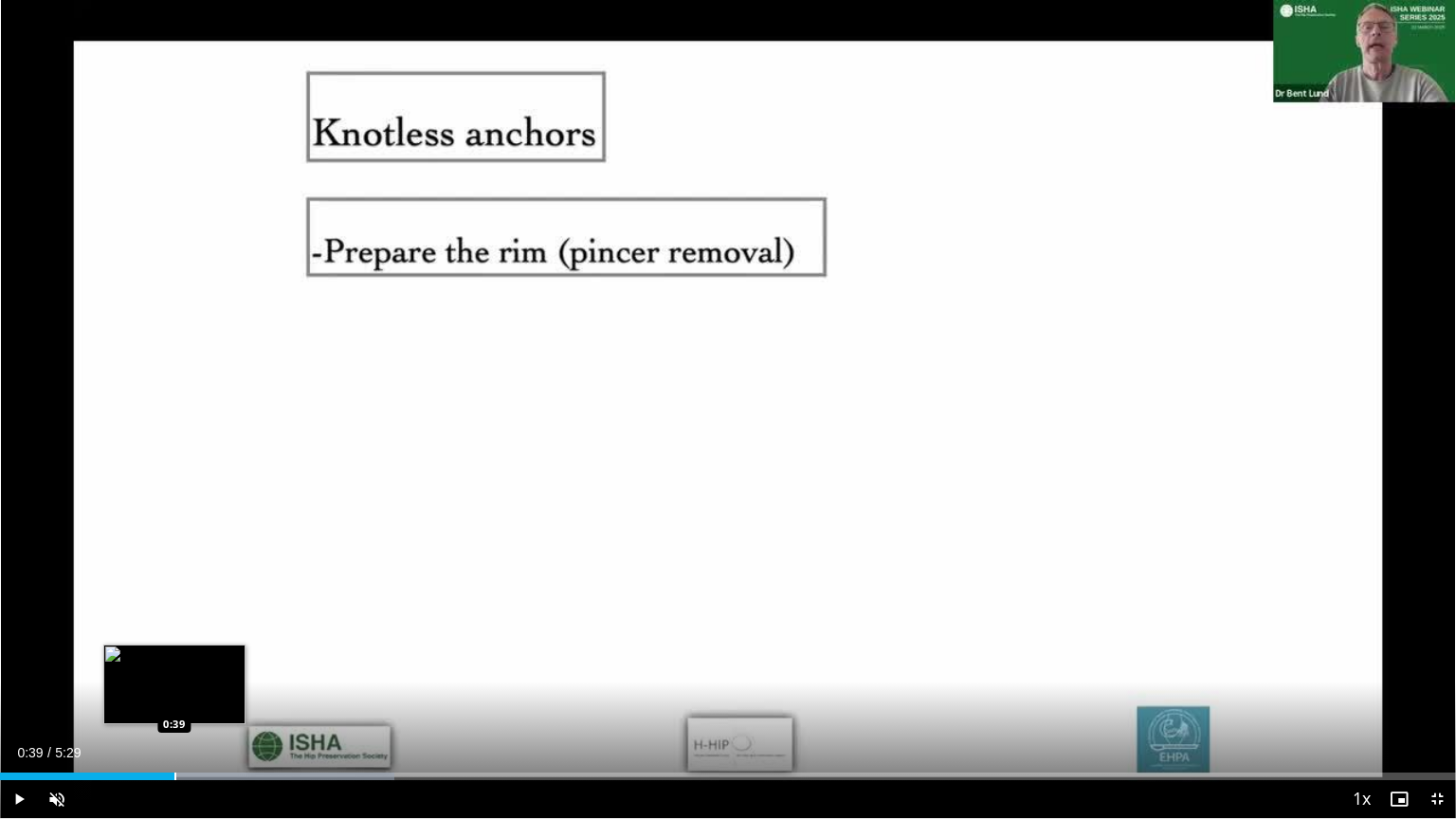 click on "Loaded :  27.11% 0:39 0:39" at bounding box center (728, 771) 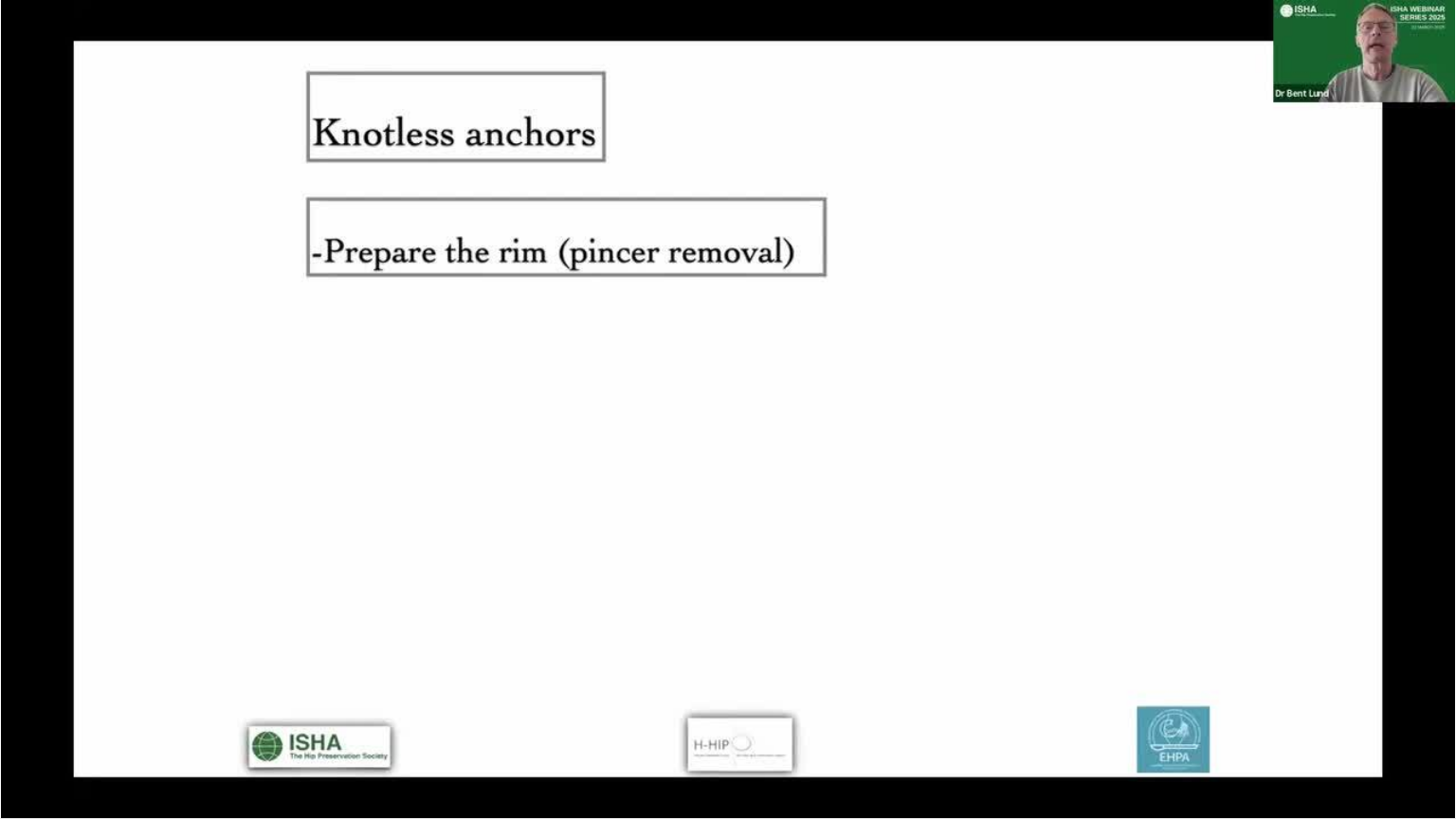 click on "**********" at bounding box center (728, 410) 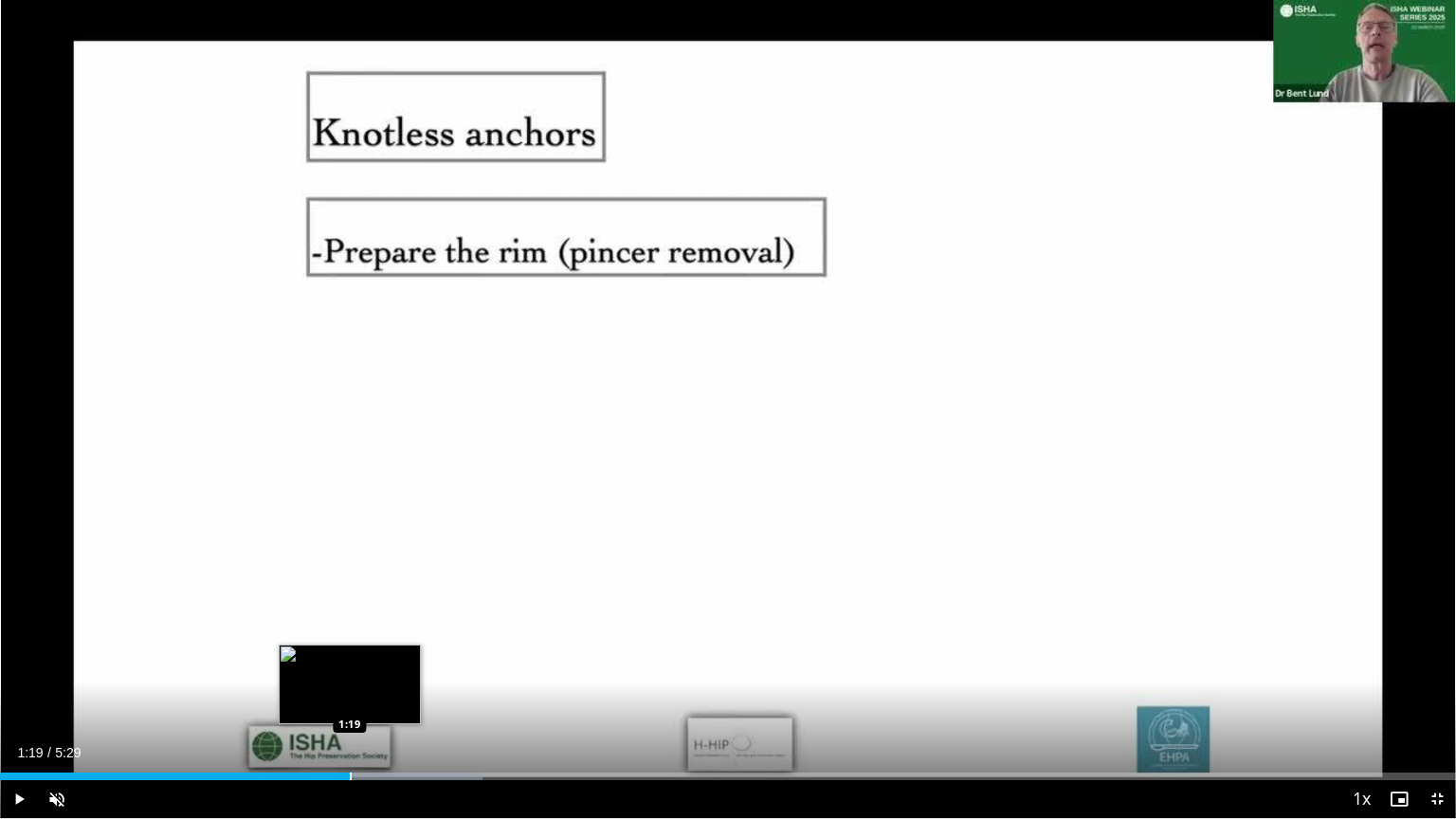 click on "Loaded :  33.14% 1:19 1:19" at bounding box center (728, 776) 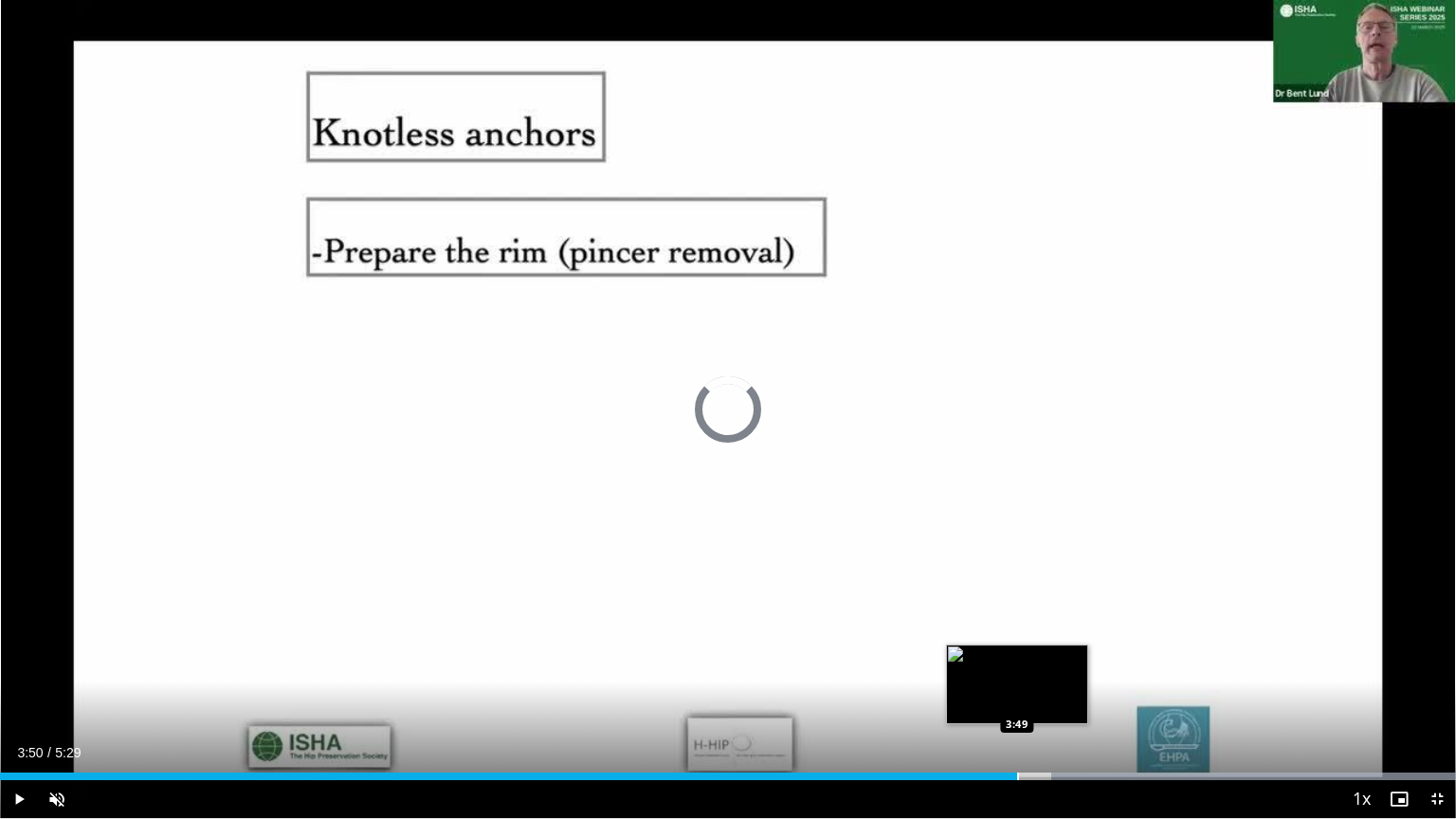 click at bounding box center [1018, 776] 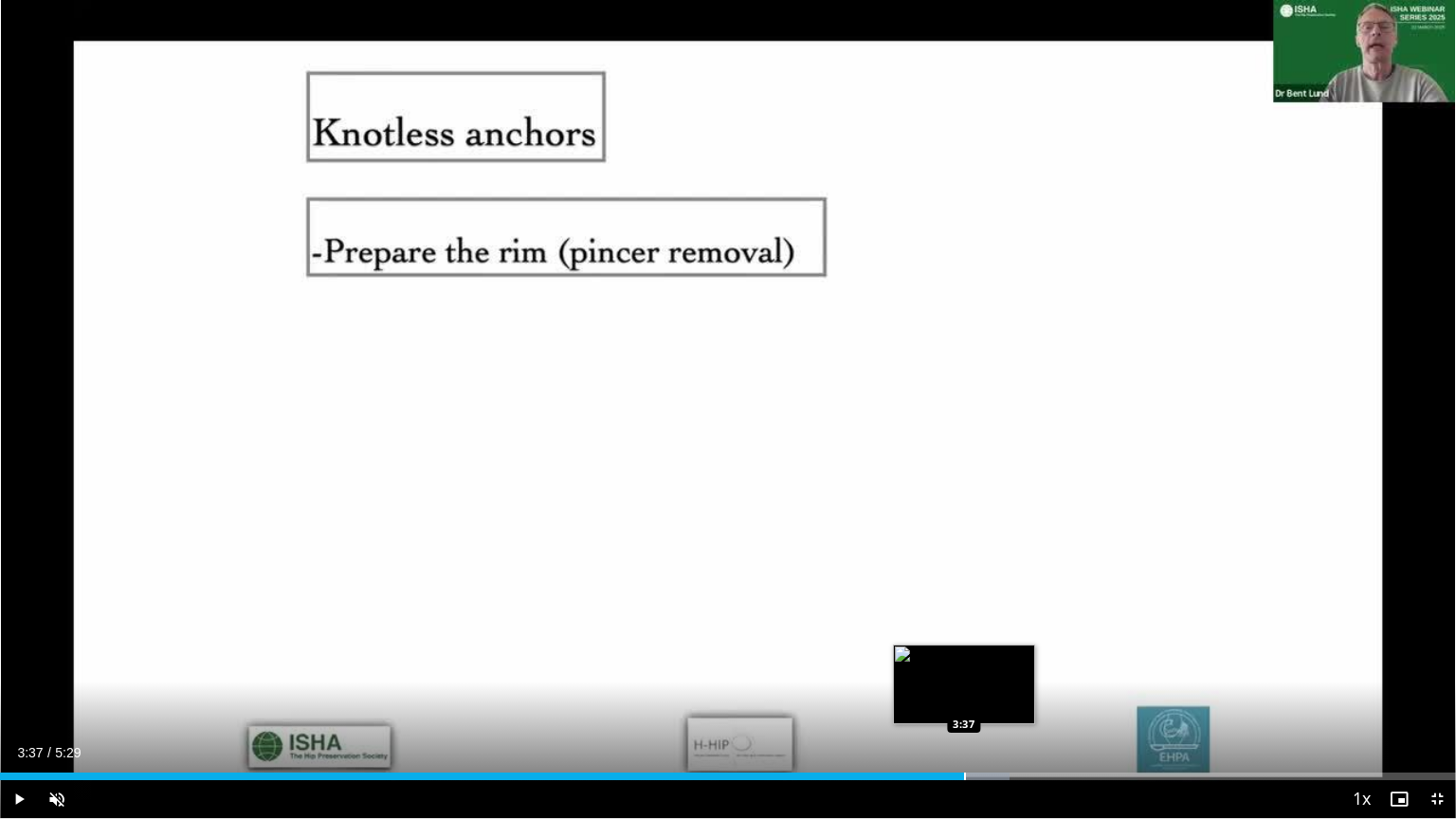 click on "3:37" at bounding box center (482, 776) 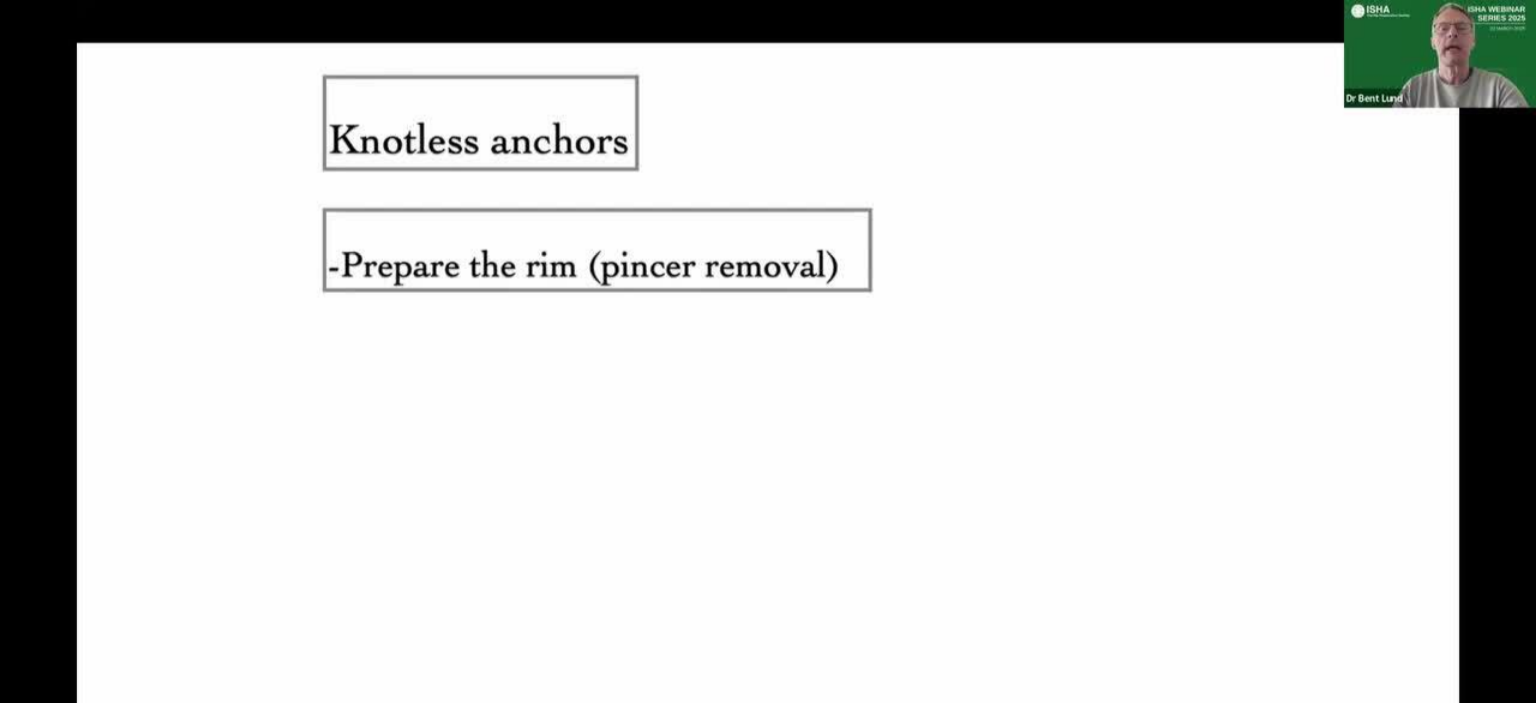 scroll, scrollTop: 310, scrollLeft: 0, axis: vertical 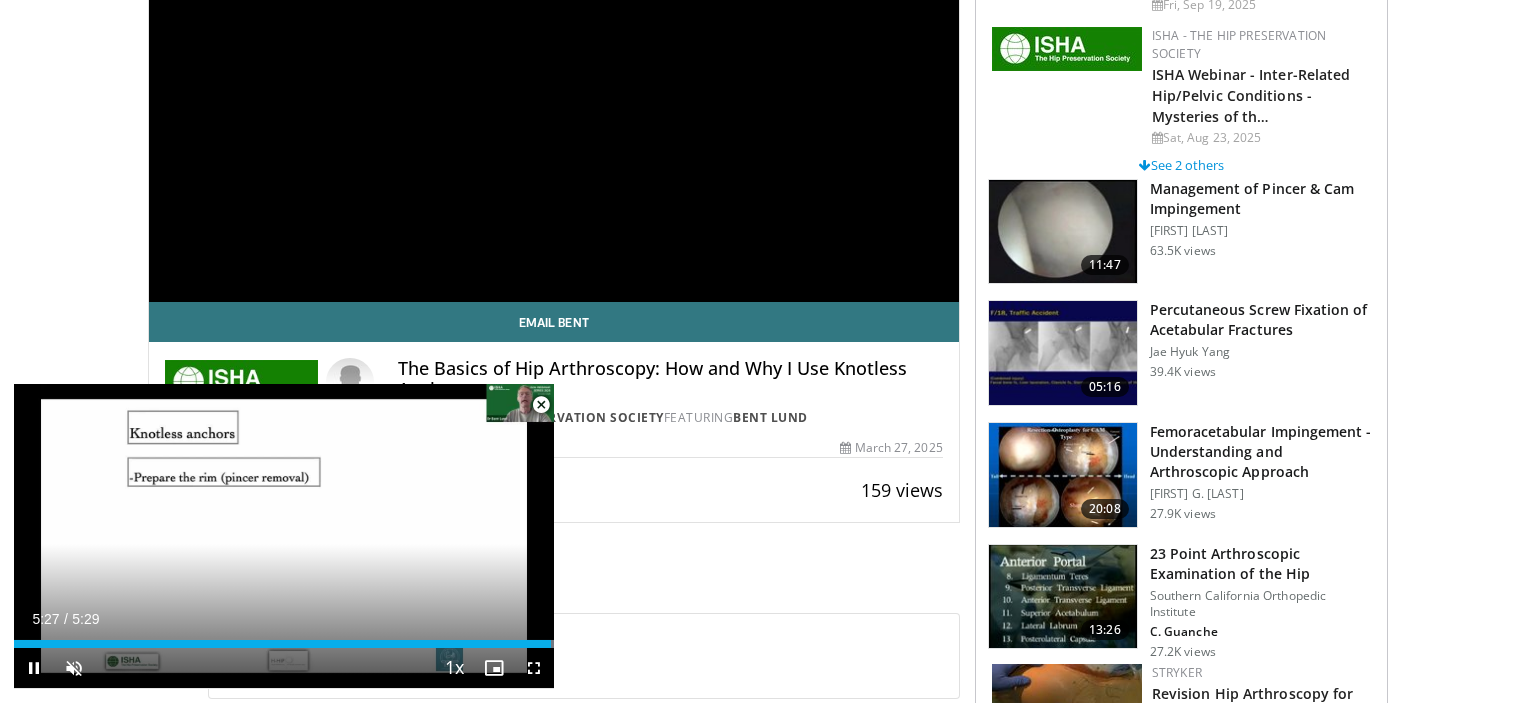 click at bounding box center [541, 405] 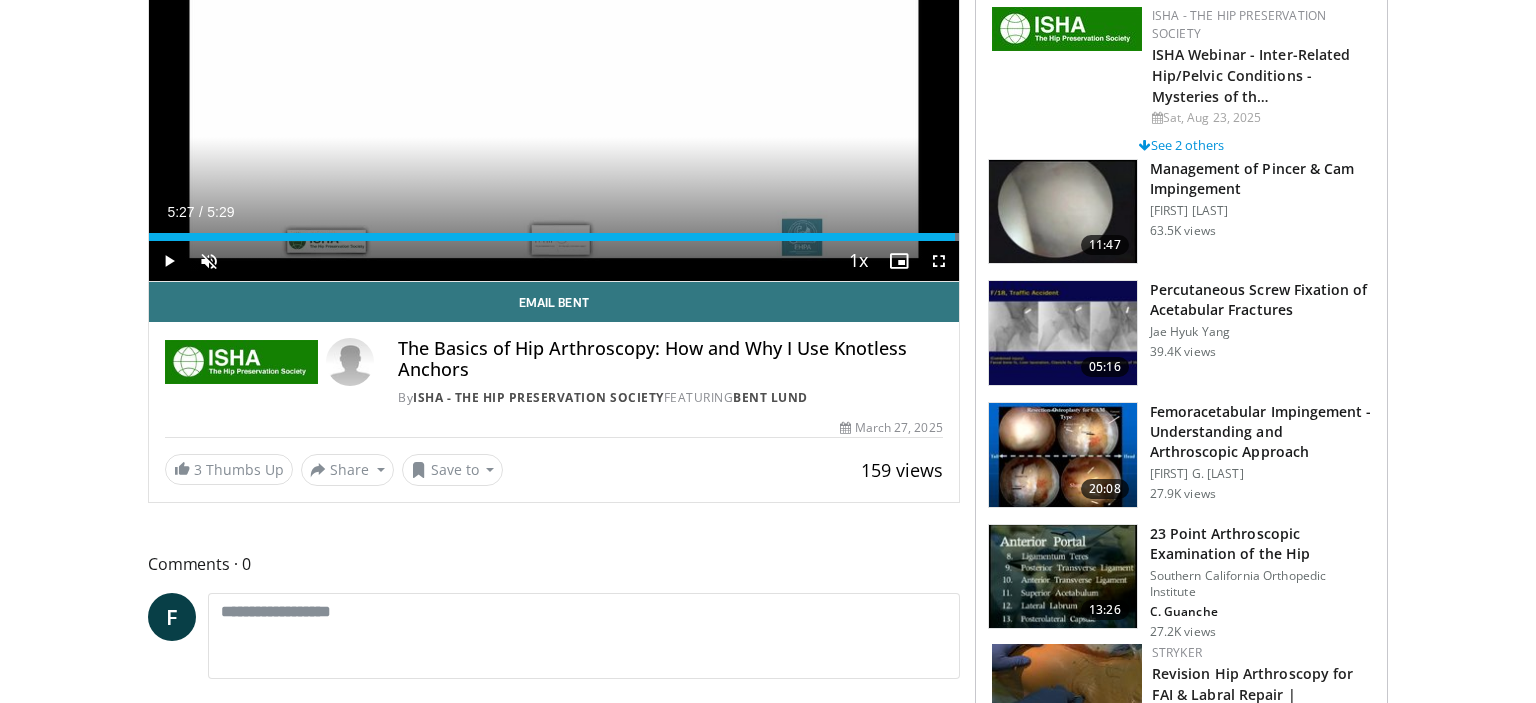 scroll, scrollTop: 333, scrollLeft: 0, axis: vertical 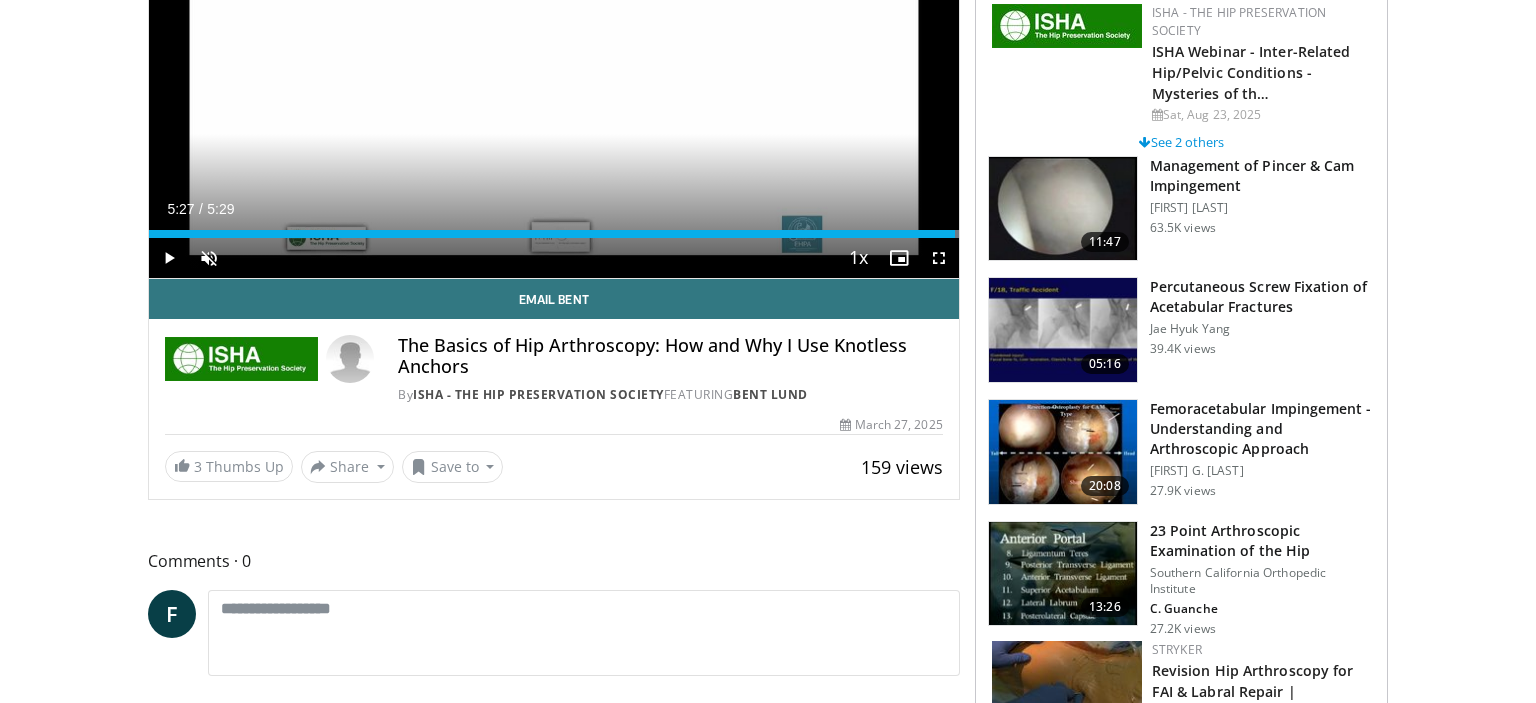 click at bounding box center (1063, 209) 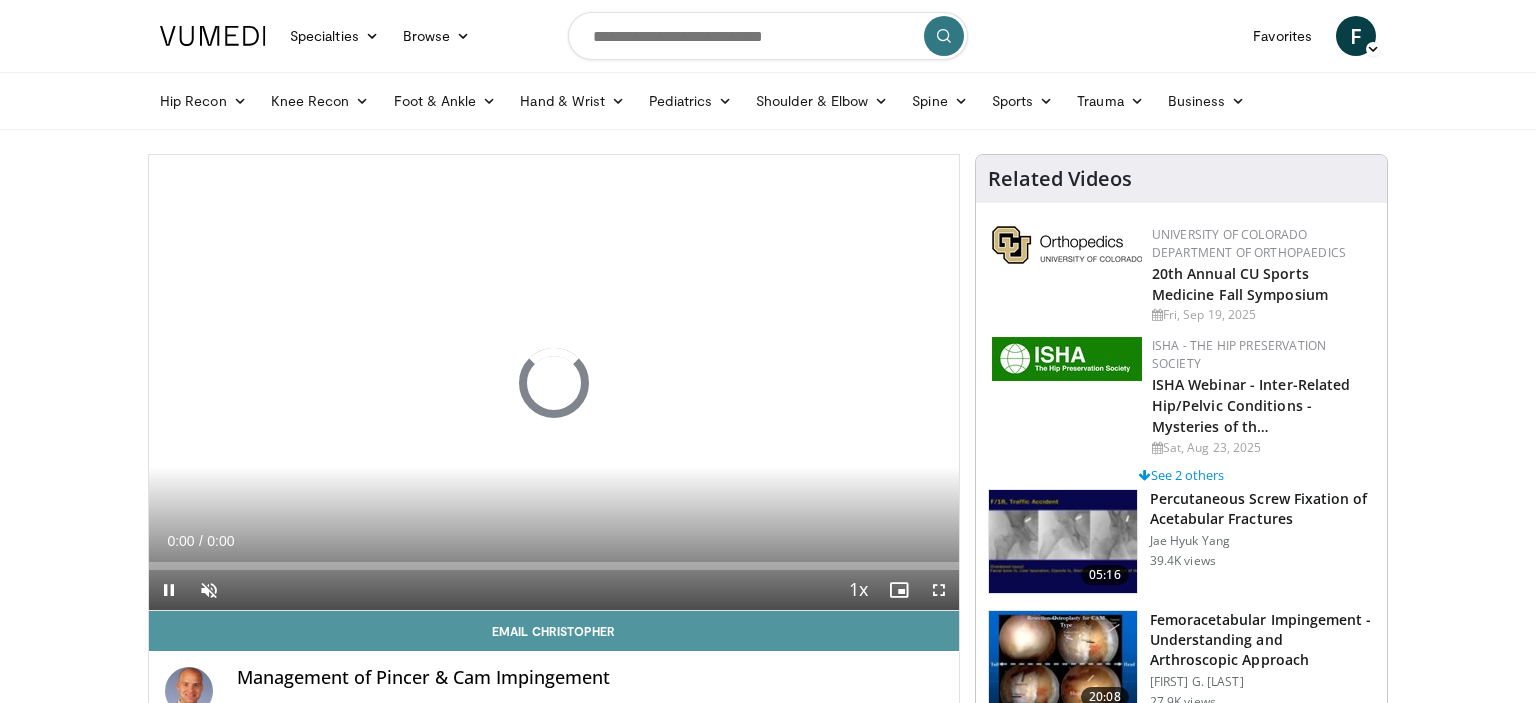scroll, scrollTop: 0, scrollLeft: 0, axis: both 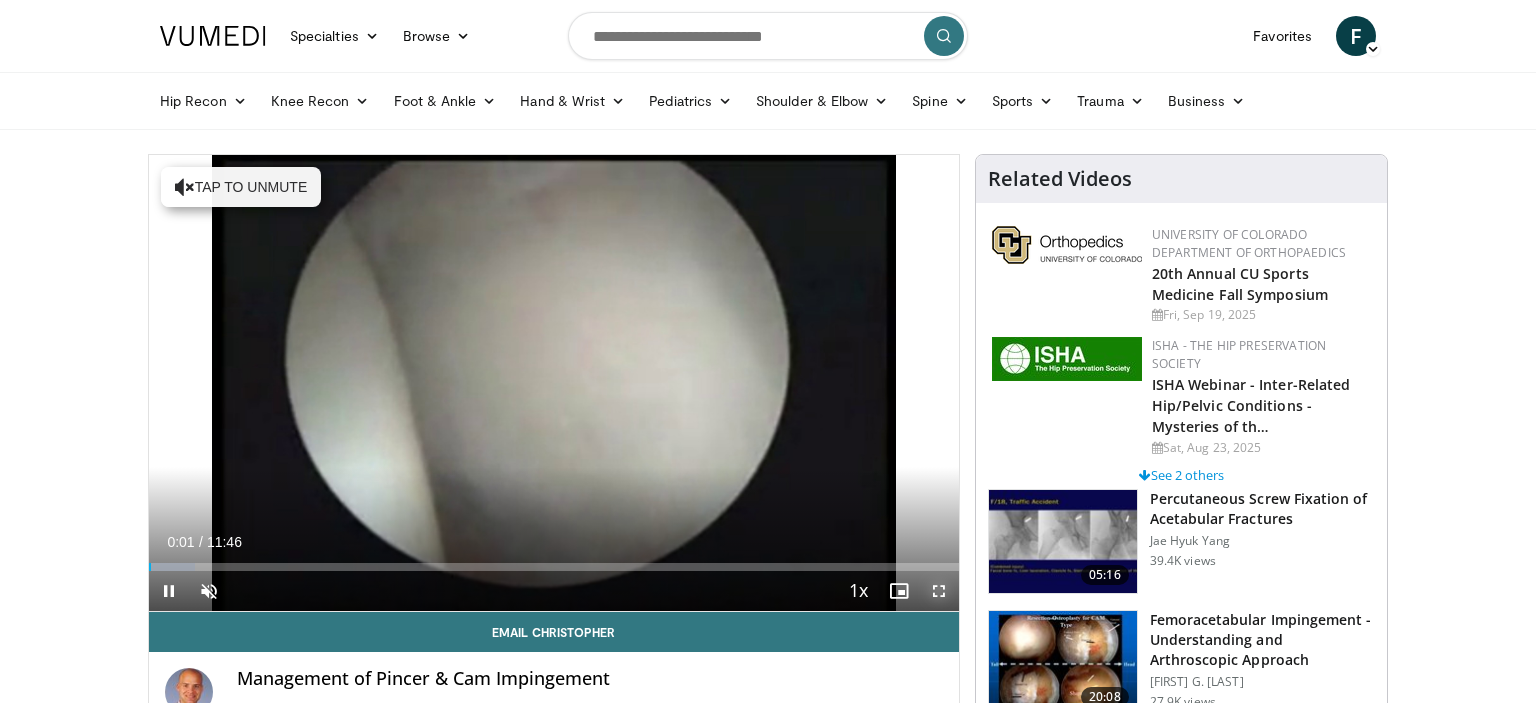 click at bounding box center (939, 591) 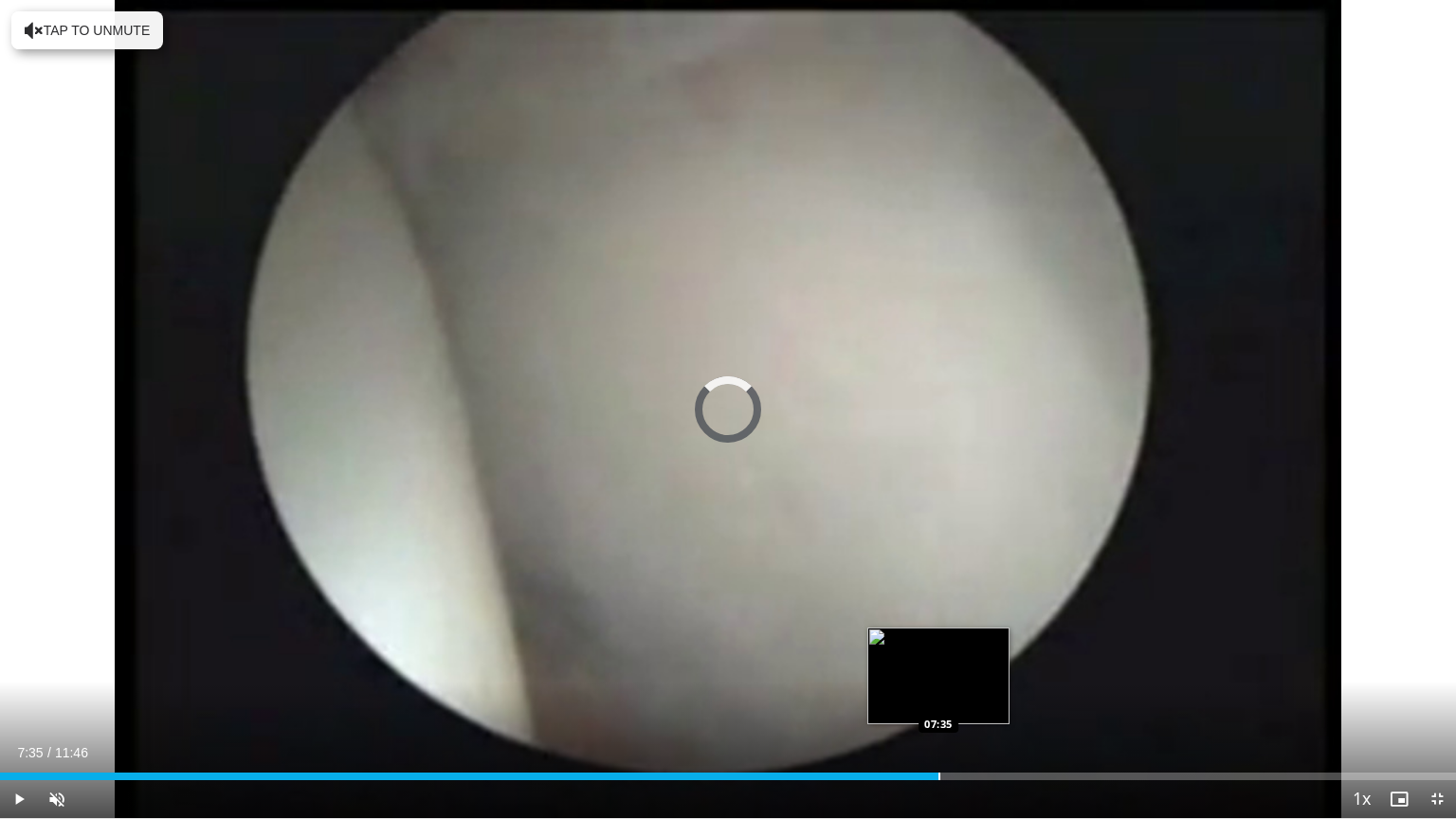 click on "Loaded :  55.25% 05:30 07:35" at bounding box center (728, 776) 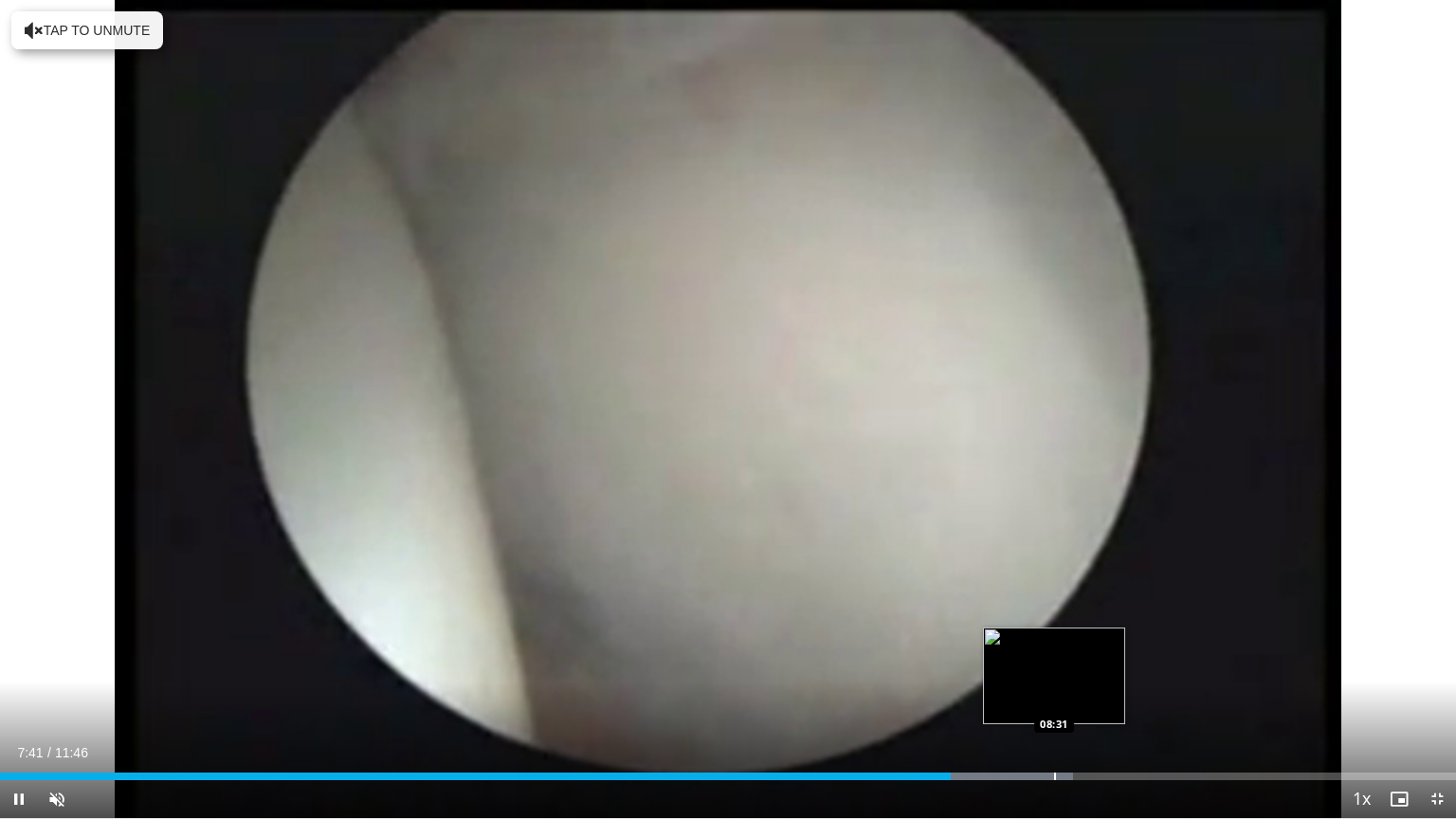 drag, startPoint x: 1046, startPoint y: 784, endPoint x: 1054, endPoint y: 774, distance: 12.806248 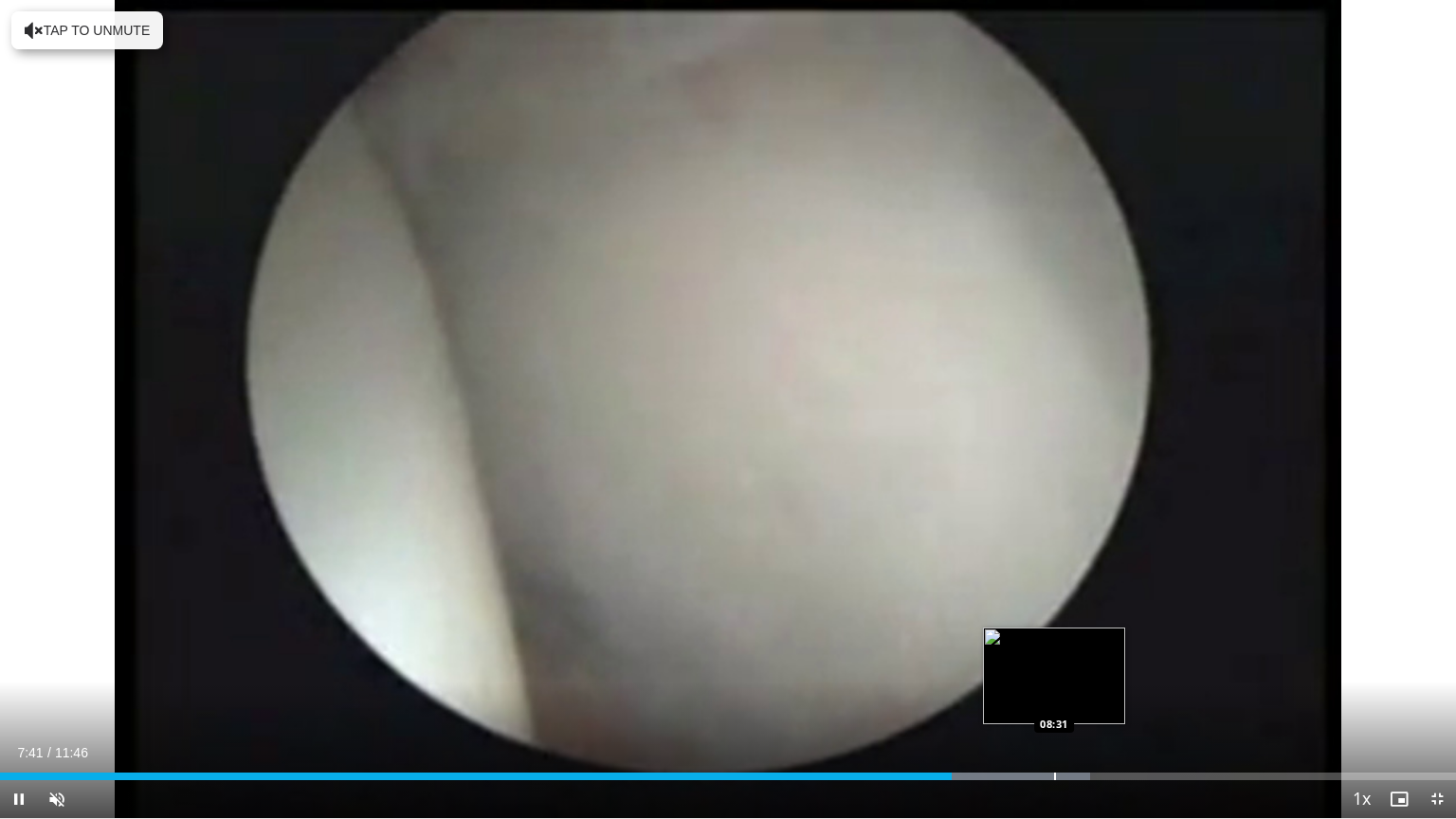 click on "**********" at bounding box center (728, 410) 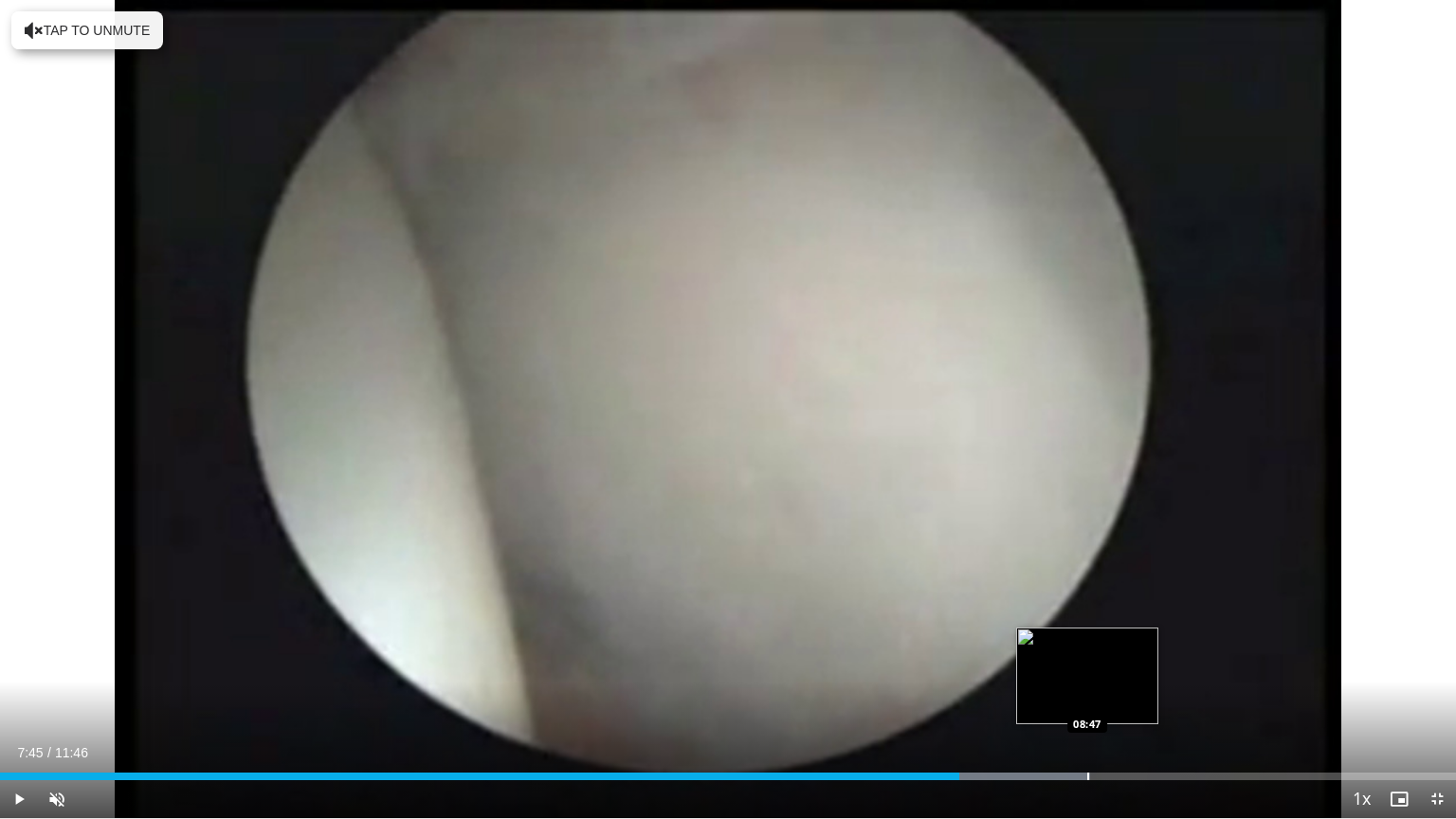 click at bounding box center (1088, 776) 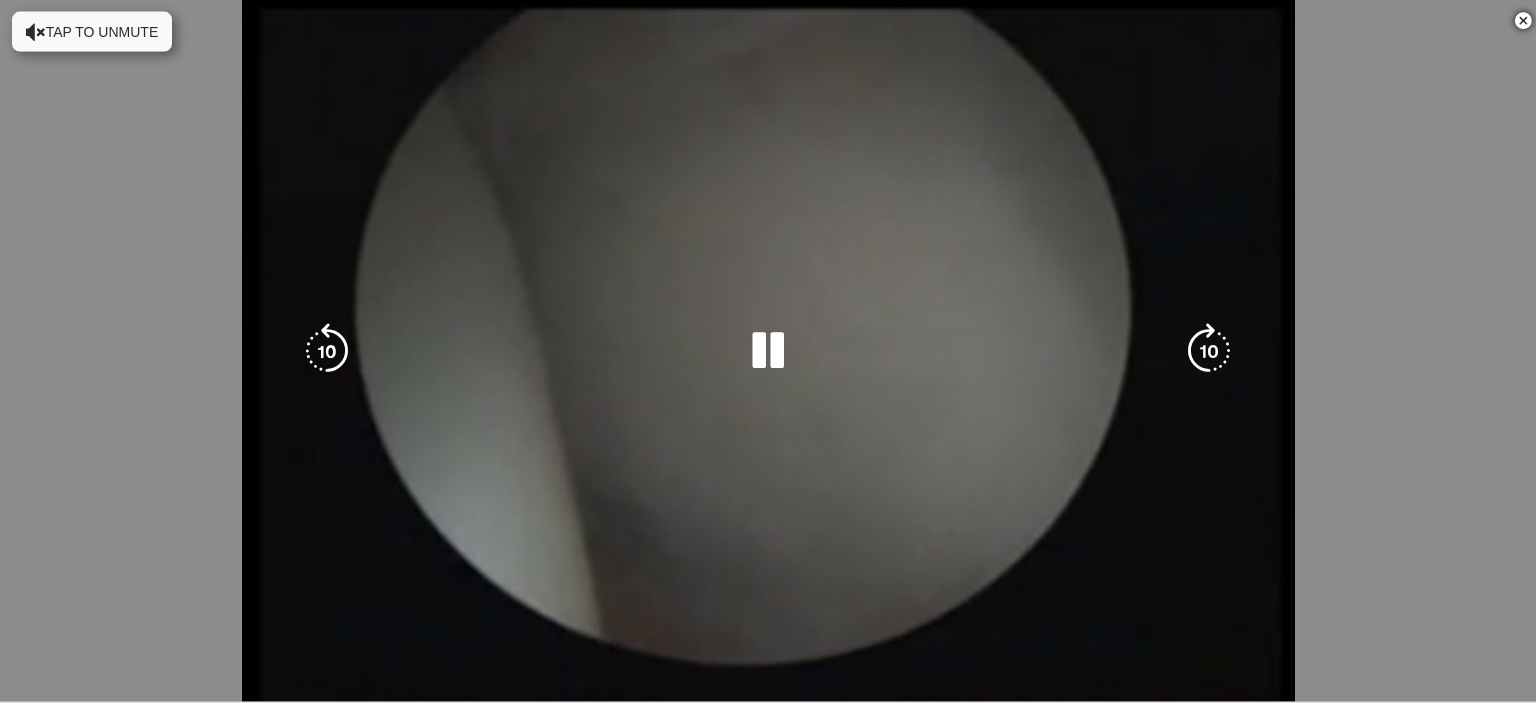scroll, scrollTop: 260, scrollLeft: 0, axis: vertical 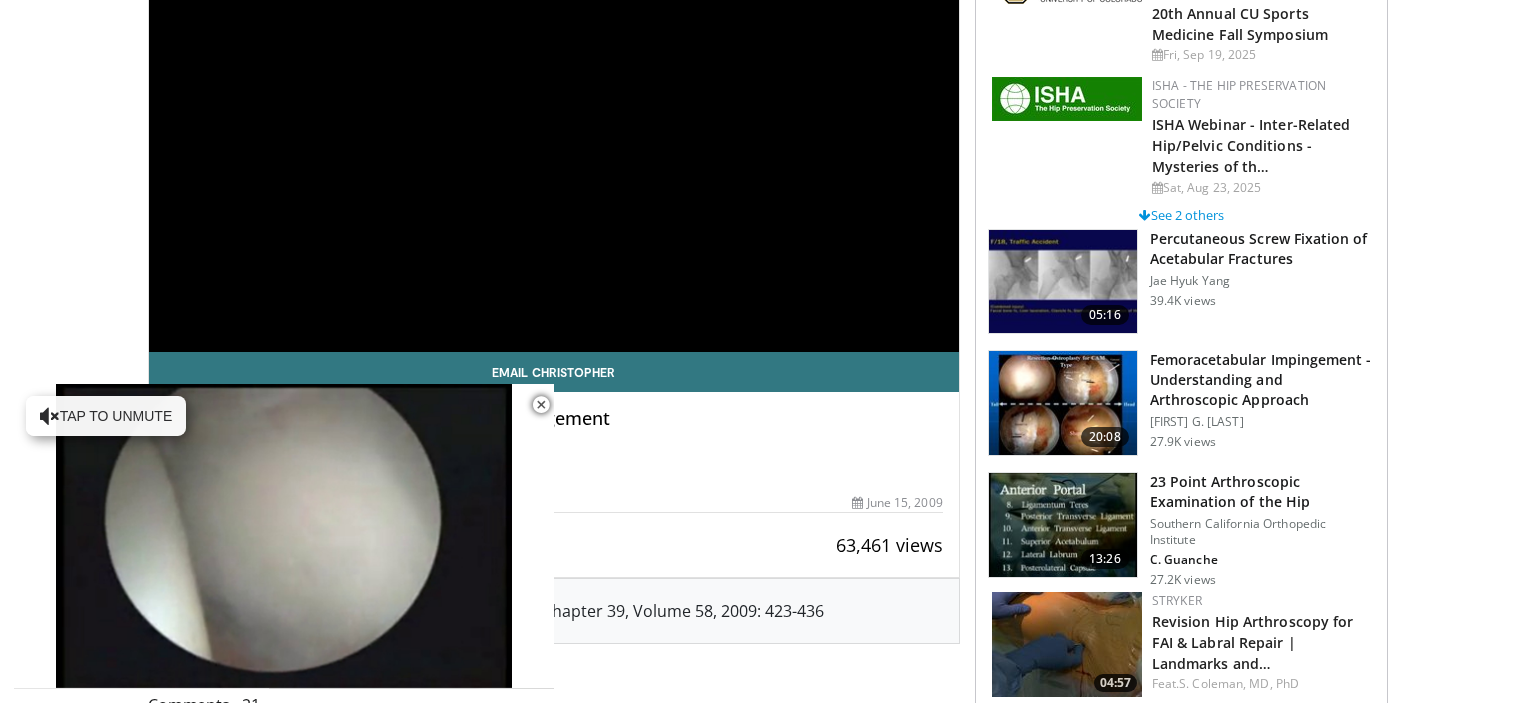 click at bounding box center [1063, 403] 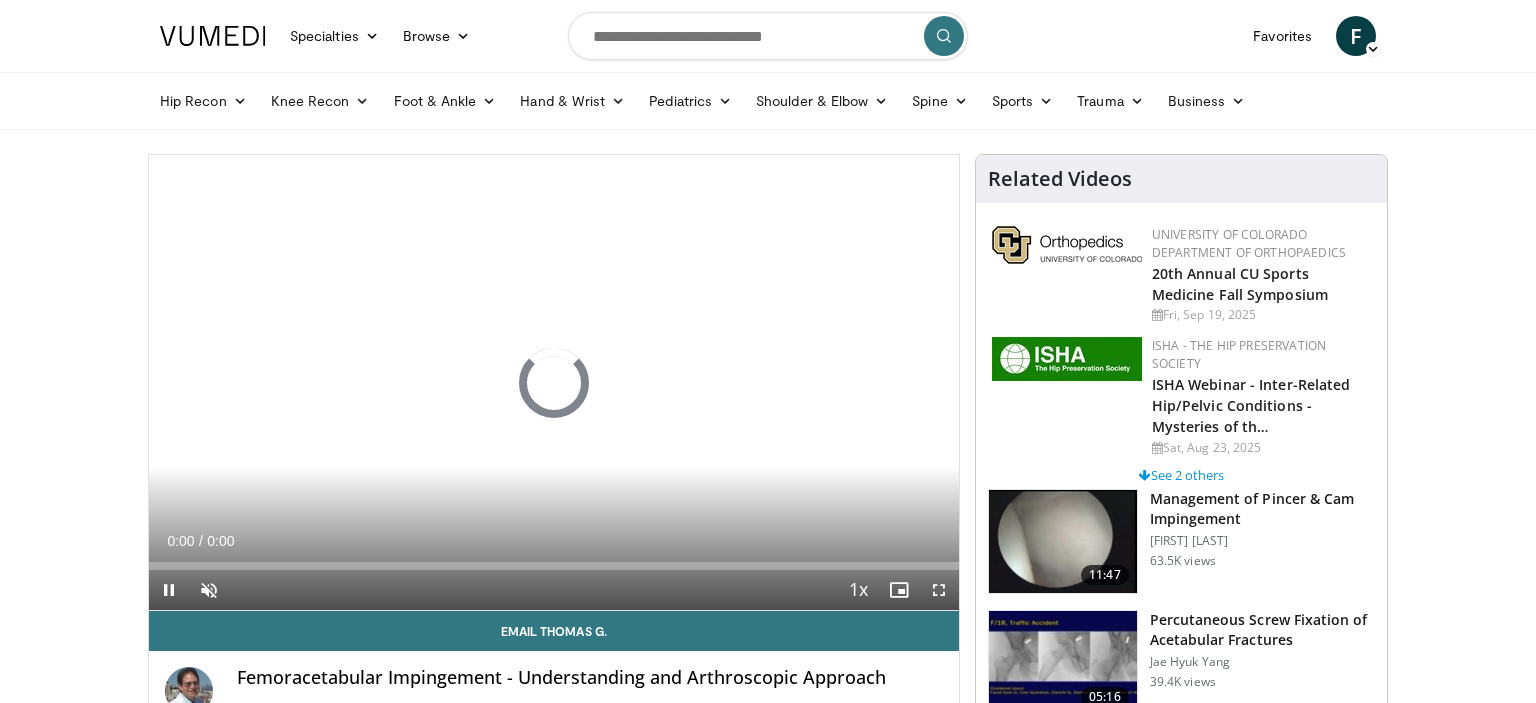 scroll, scrollTop: 0, scrollLeft: 0, axis: both 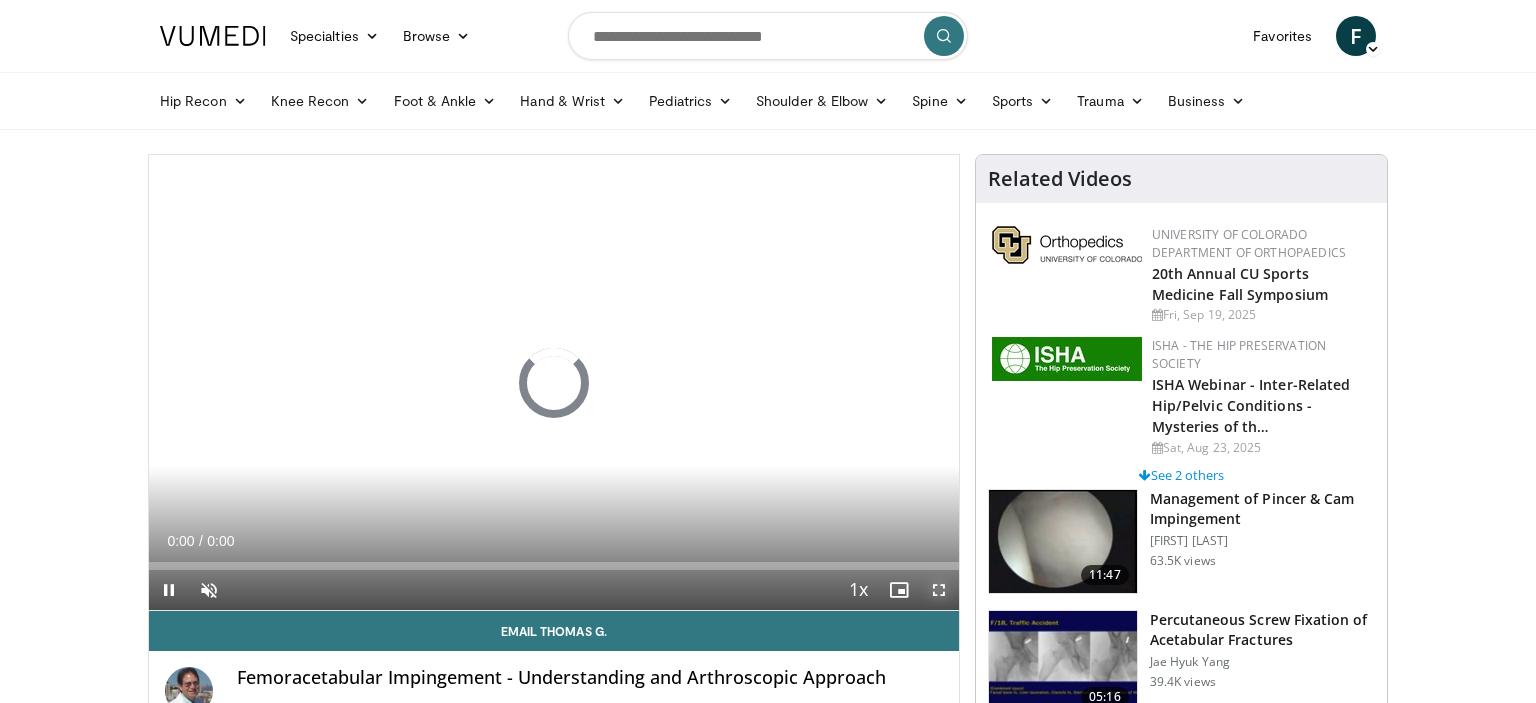 click at bounding box center [939, 590] 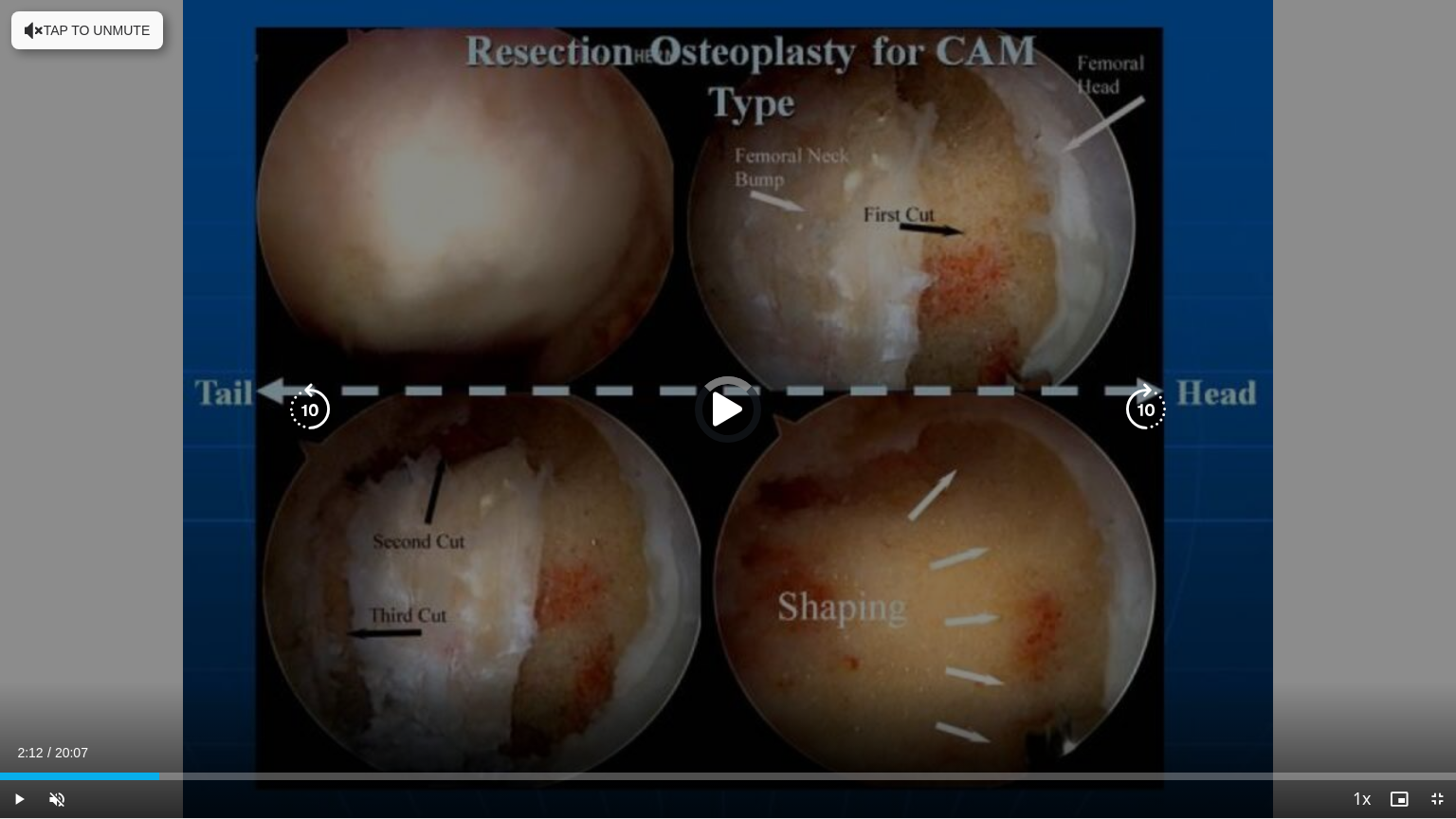 click on "Loaded :  4.12% 02:12 02:12" at bounding box center [728, 771] 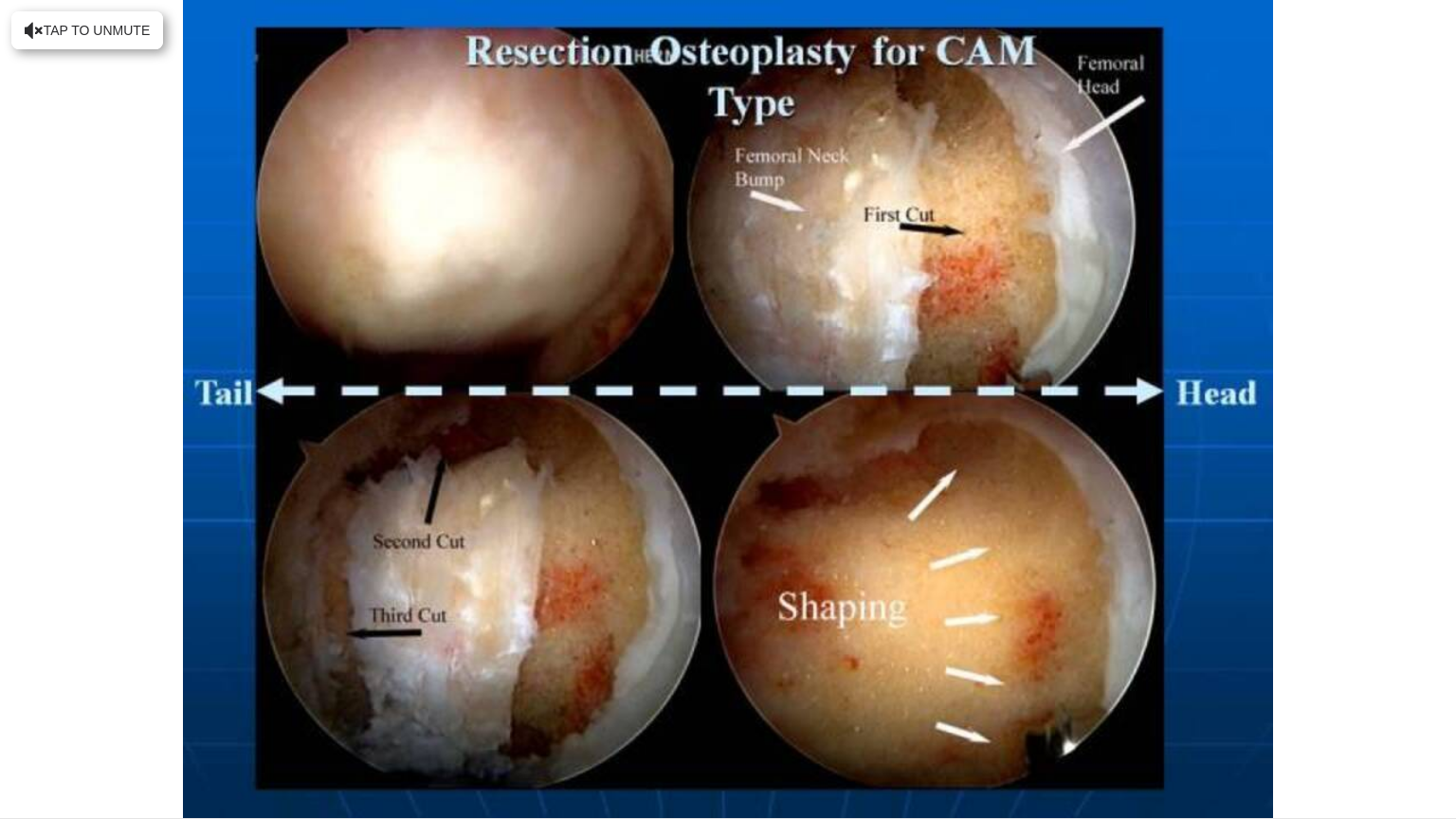 click on "**********" at bounding box center [728, 410] 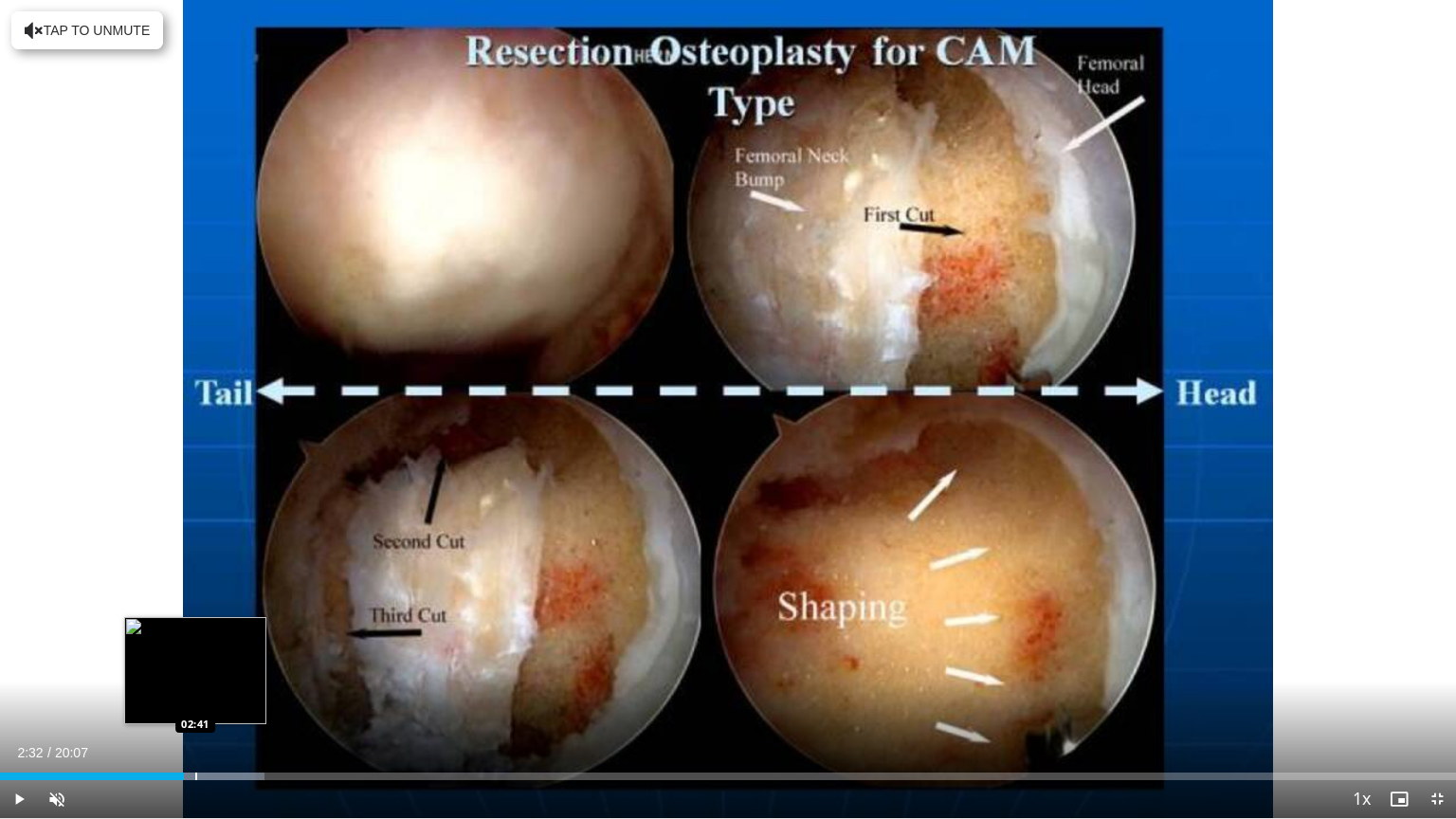 click on "Loaded :  18.18% 02:32 02:41" at bounding box center [728, 771] 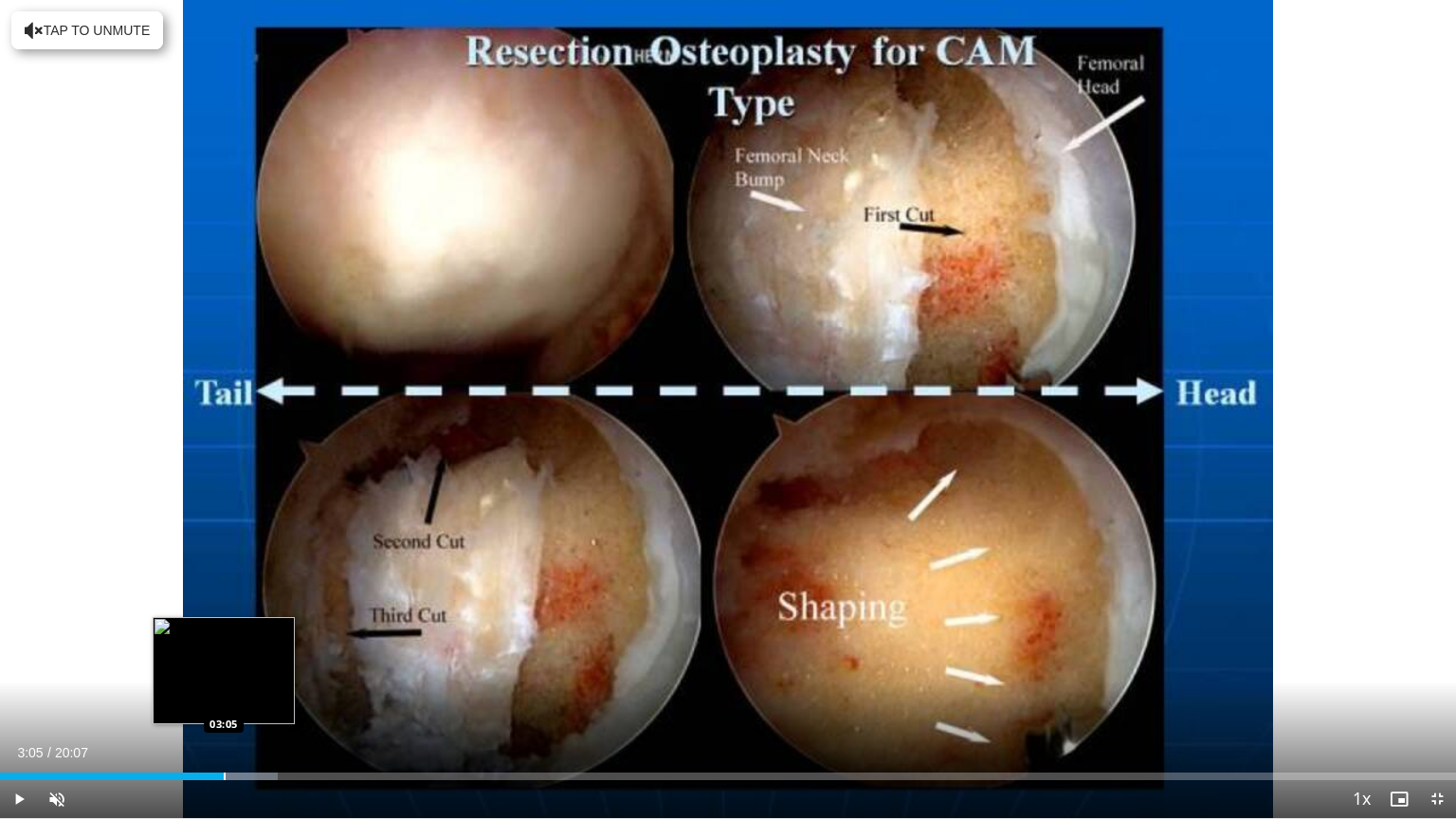 click on "Loaded :  19.05% 02:51 03:05" at bounding box center (728, 776) 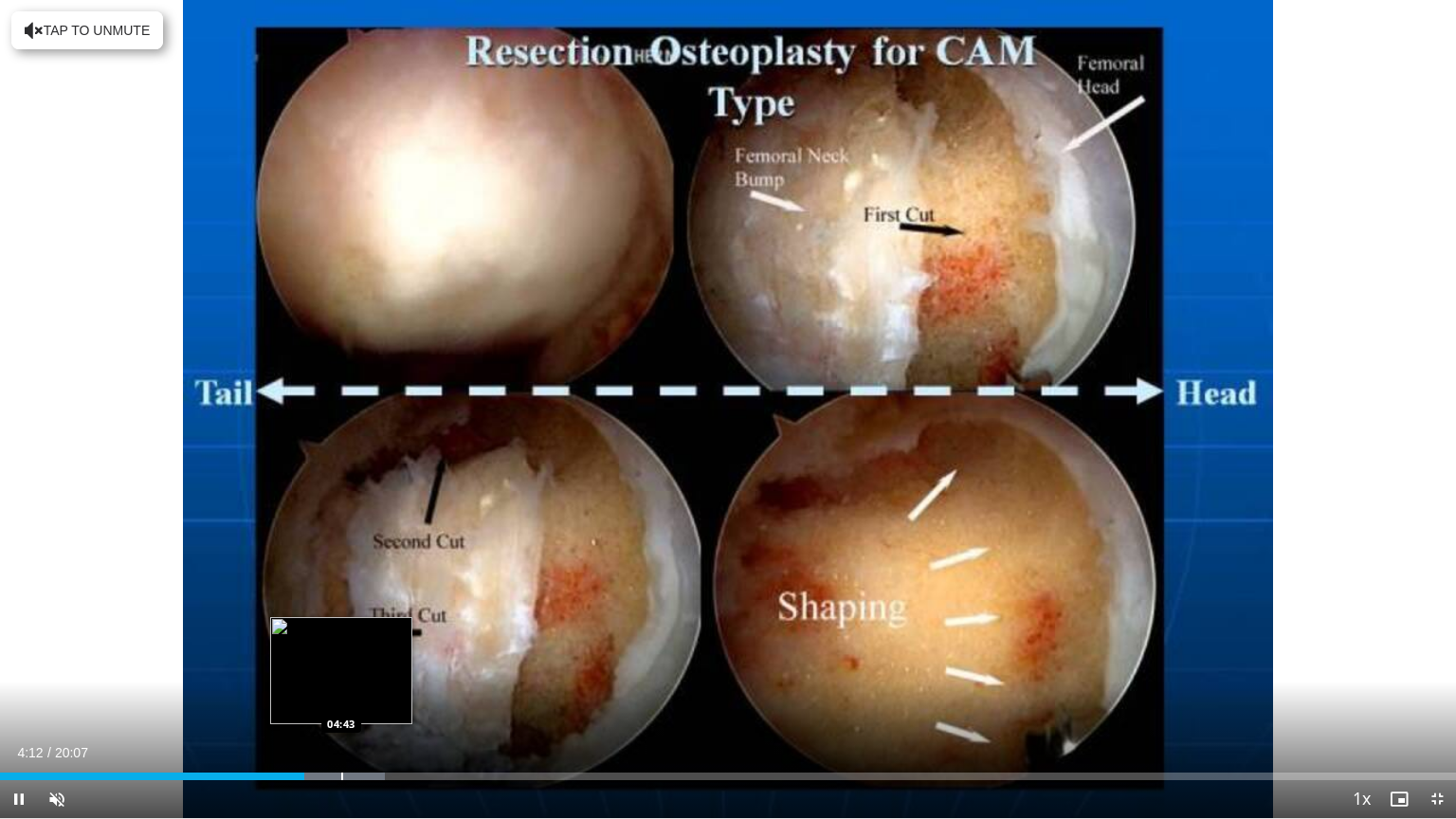 click at bounding box center [342, 776] 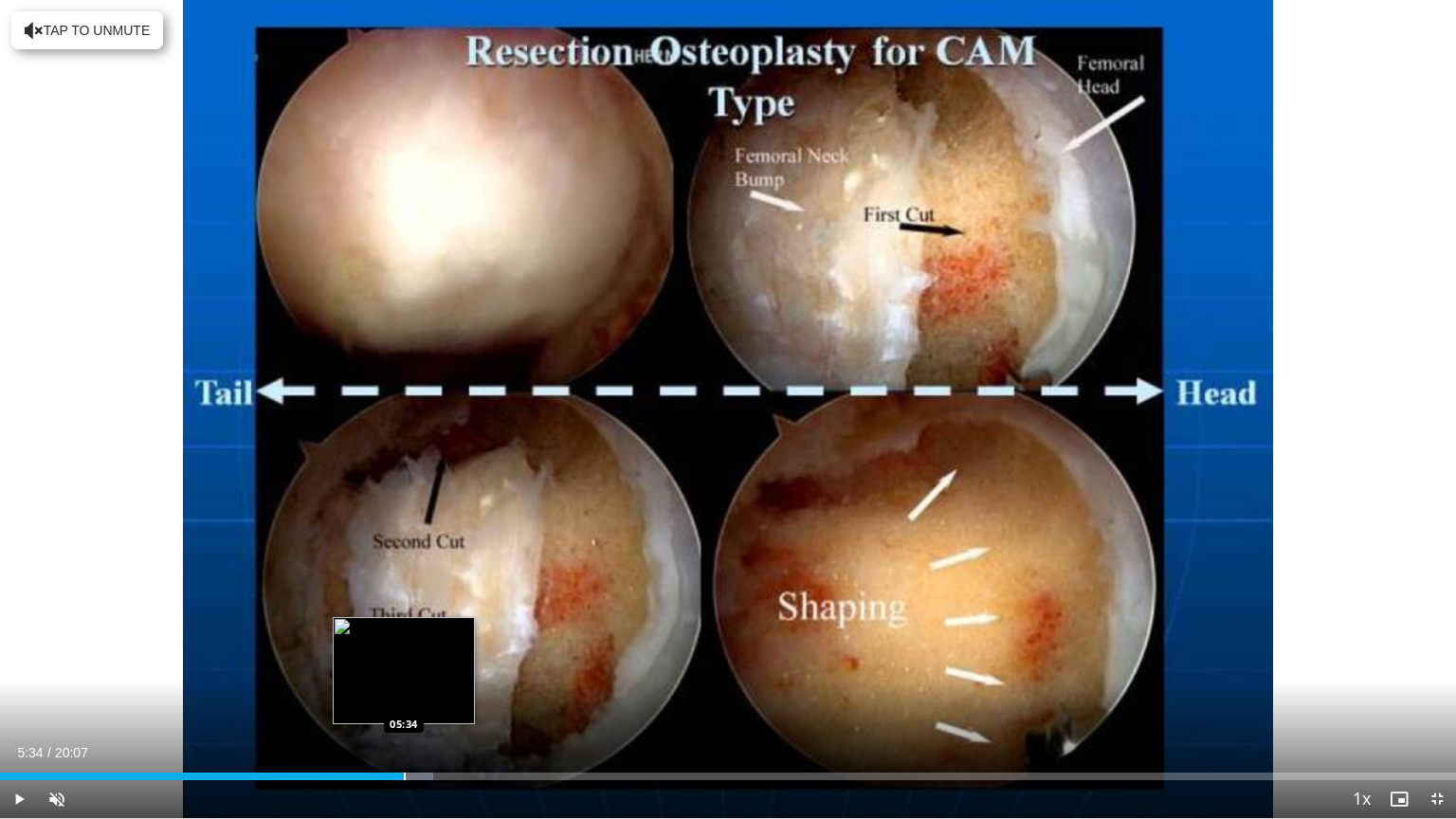 click on "Loaded :  29.76% 04:57 05:34" at bounding box center (728, 771) 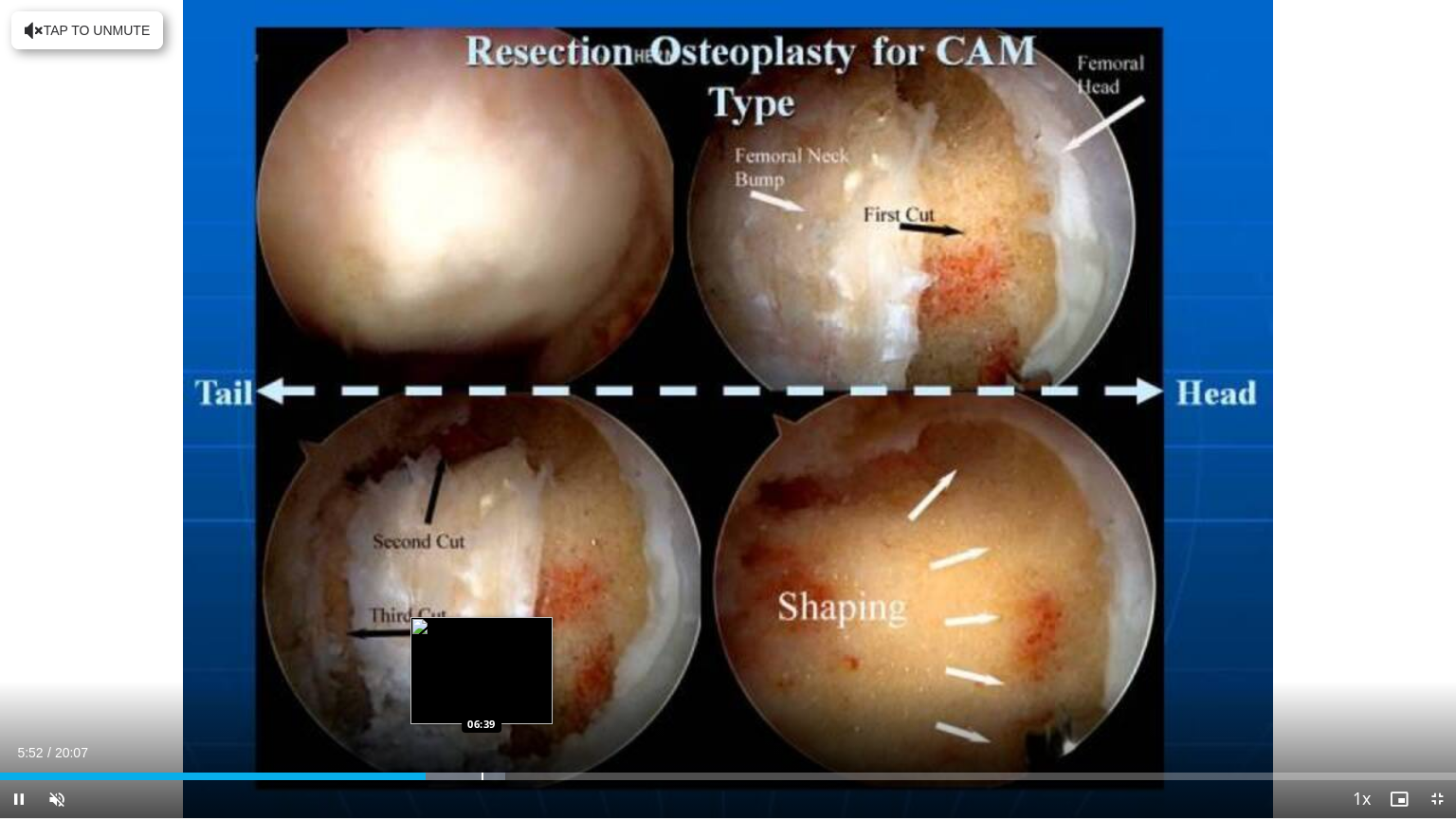 click at bounding box center [482, 776] 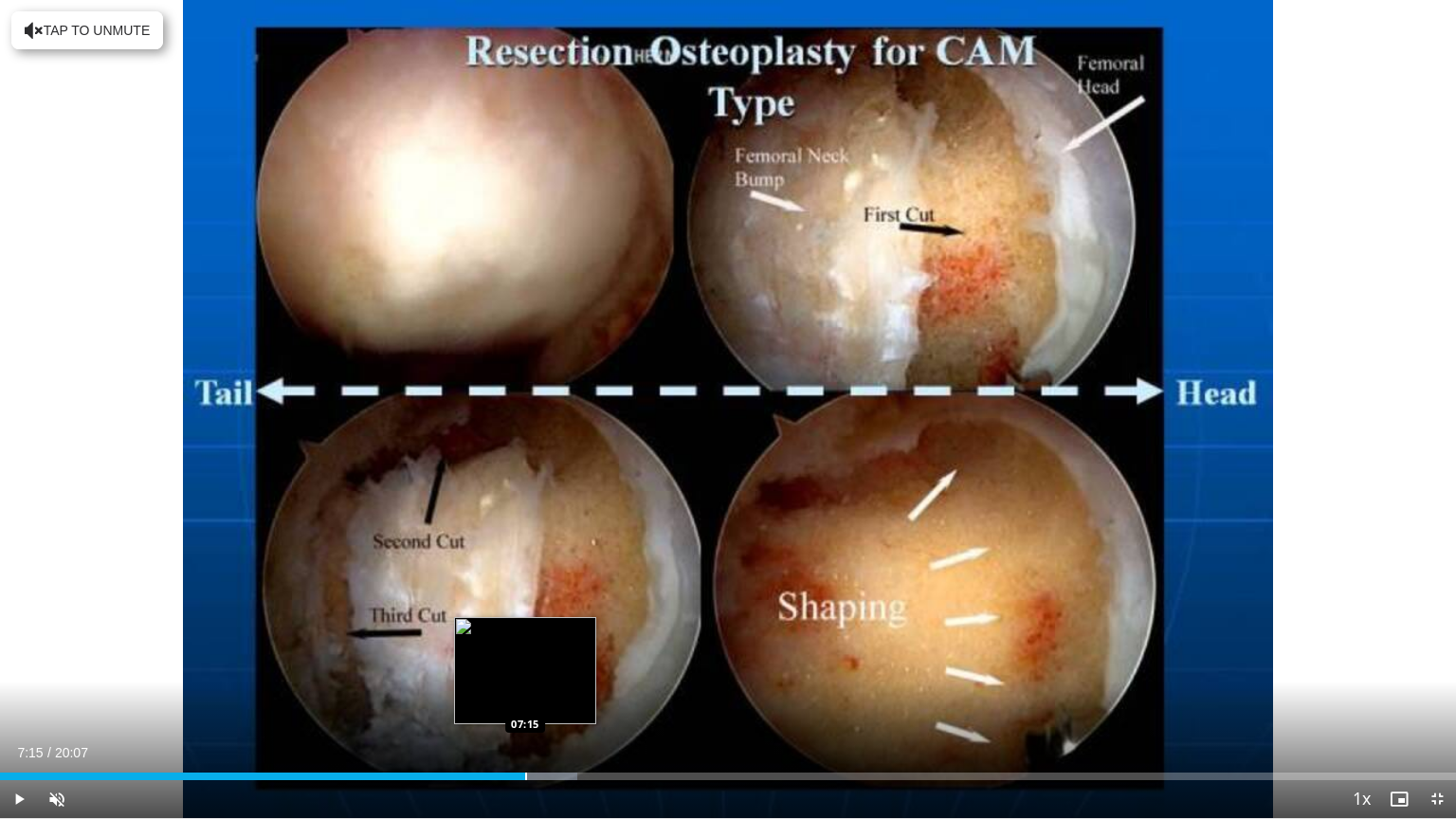 click on "Loaded :  39.68% 07:15 07:15" at bounding box center (728, 771) 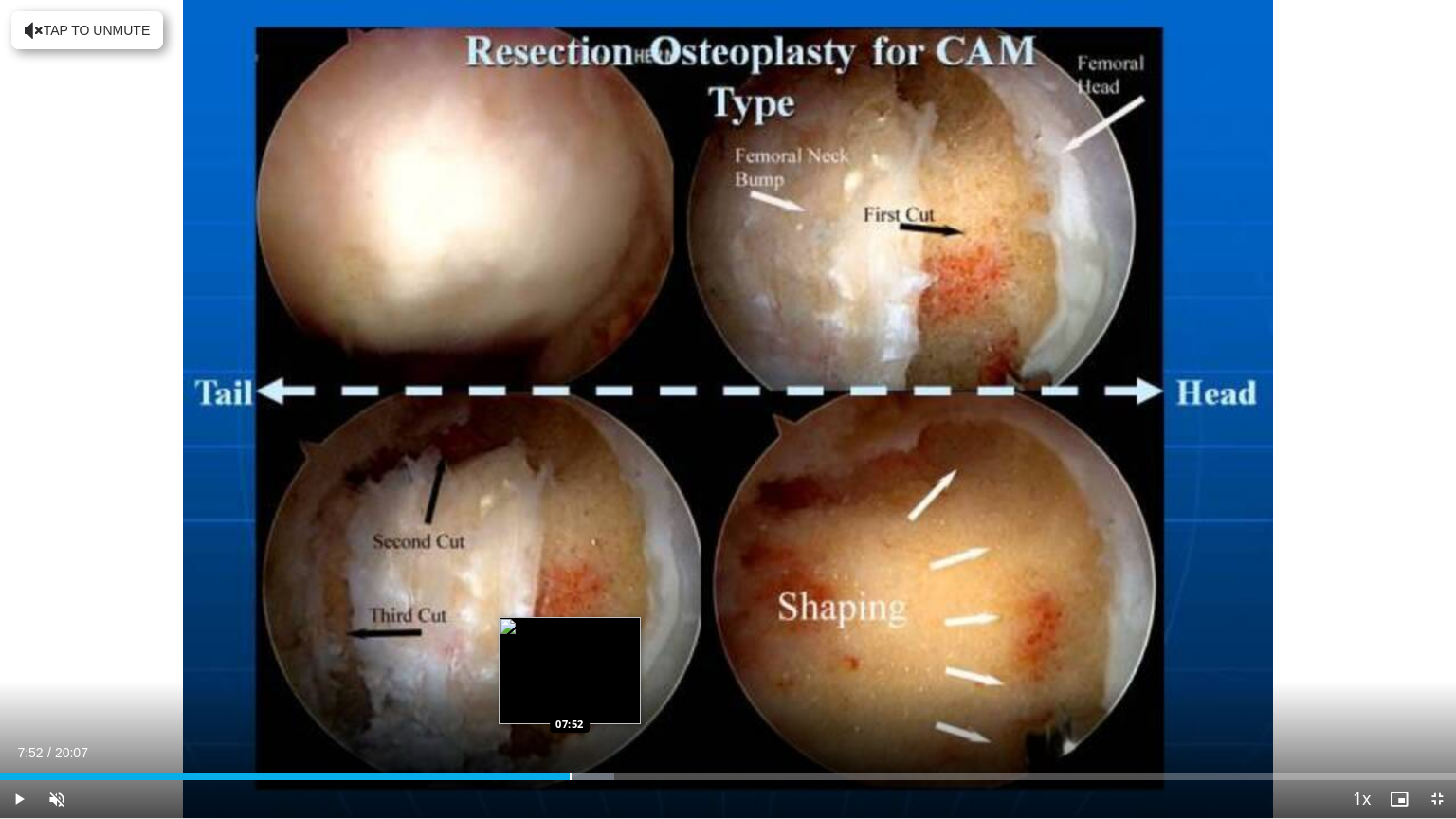 click on "Loaded :  42.16% 07:52 07:52" at bounding box center [728, 776] 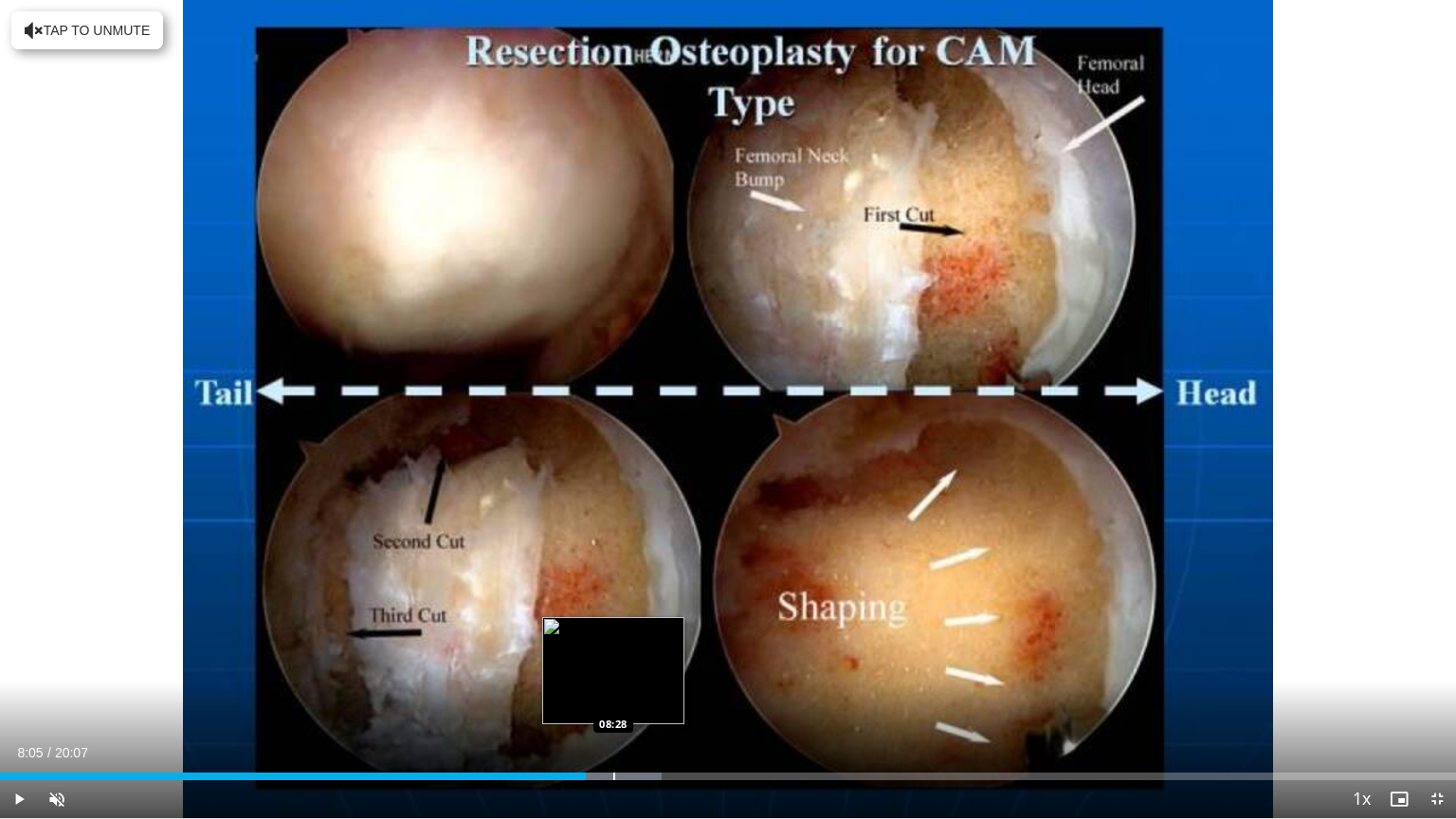 click on "Loaded :  45.47% 08:05 08:28" at bounding box center (728, 771) 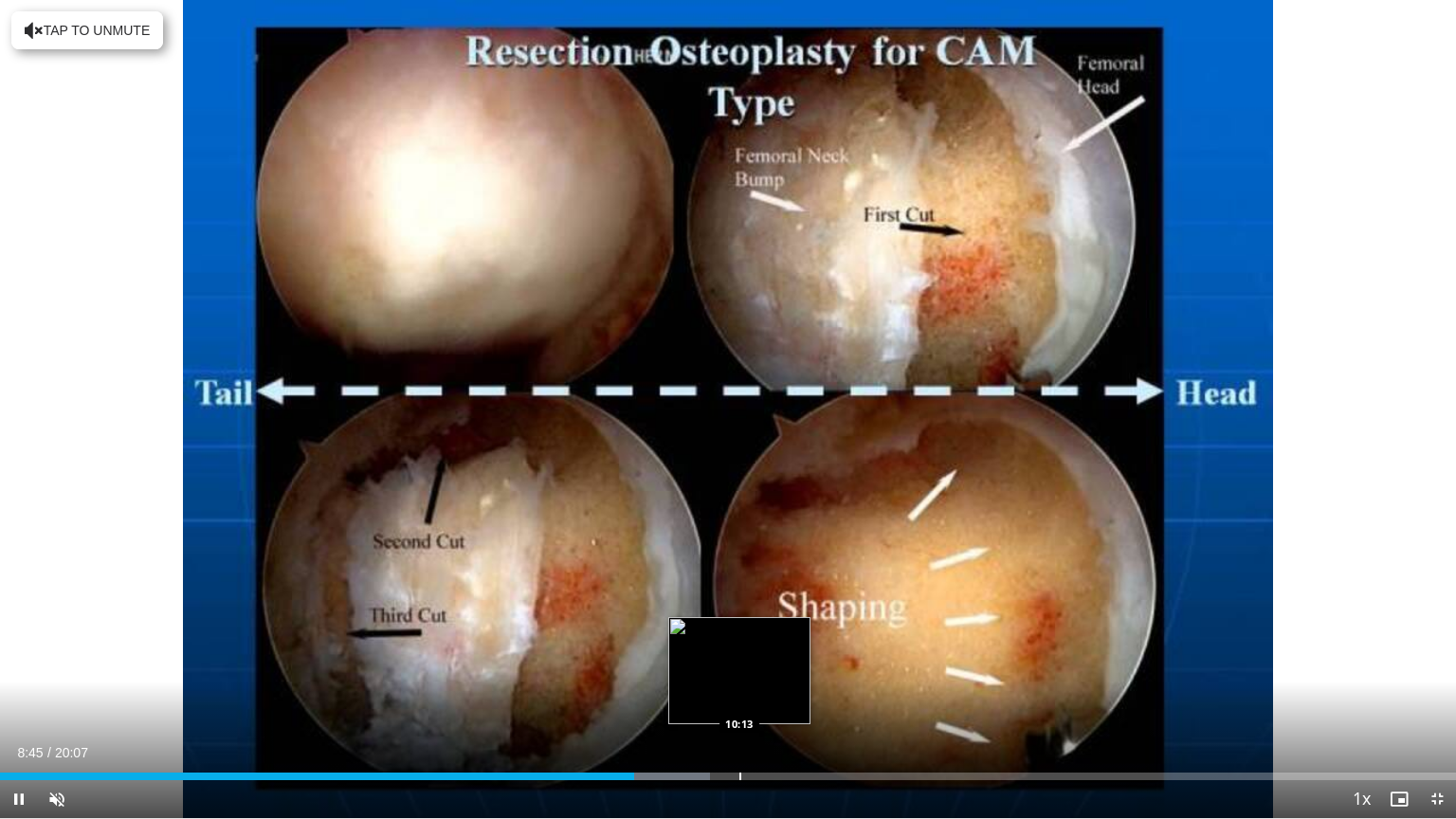 click on "Loaded :  48.77% 08:45 10:13" at bounding box center [728, 771] 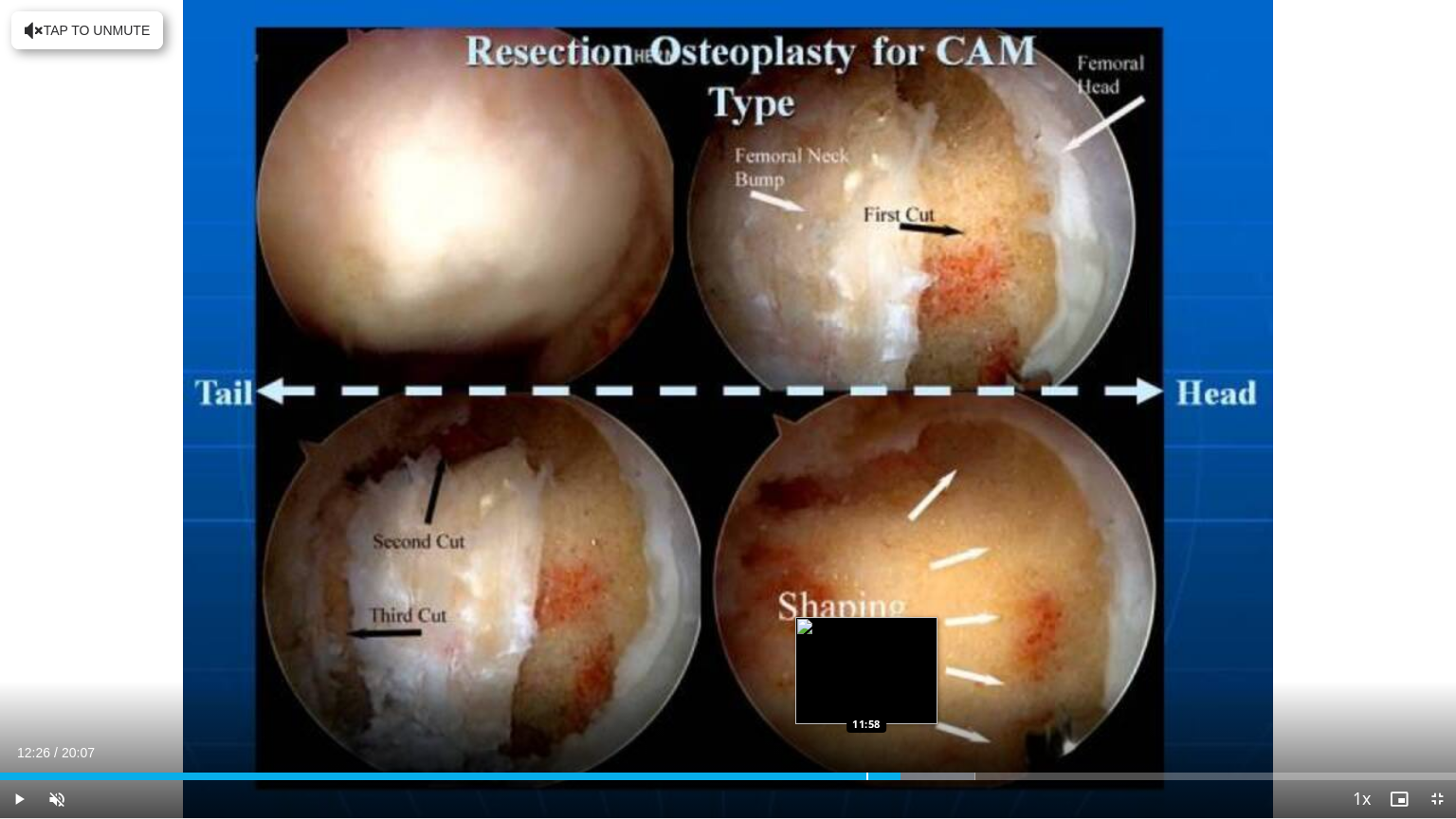 click on "Loaded :  66.96% 12:26 11:58" at bounding box center [728, 771] 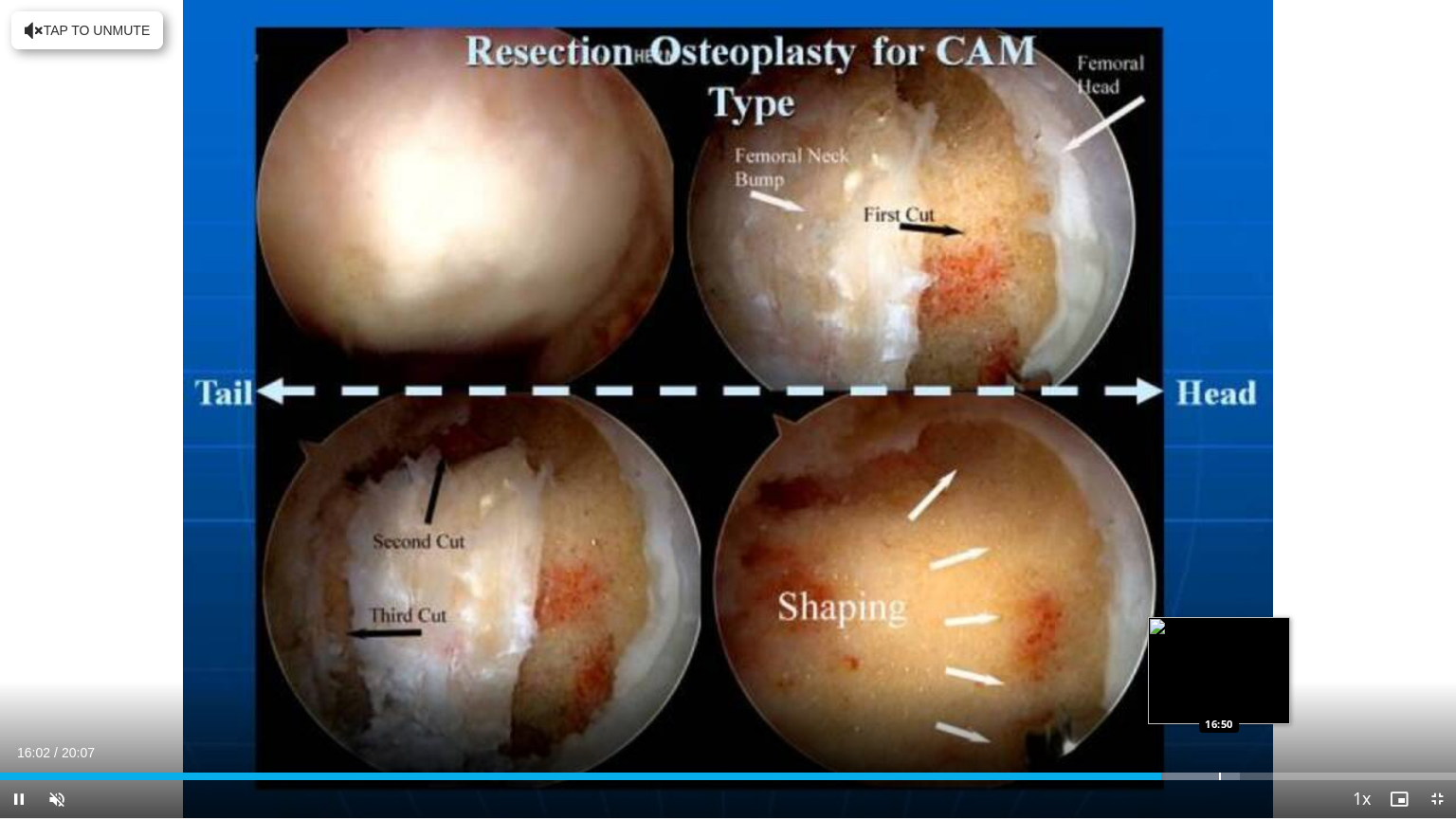 click on "**********" at bounding box center [728, 410] 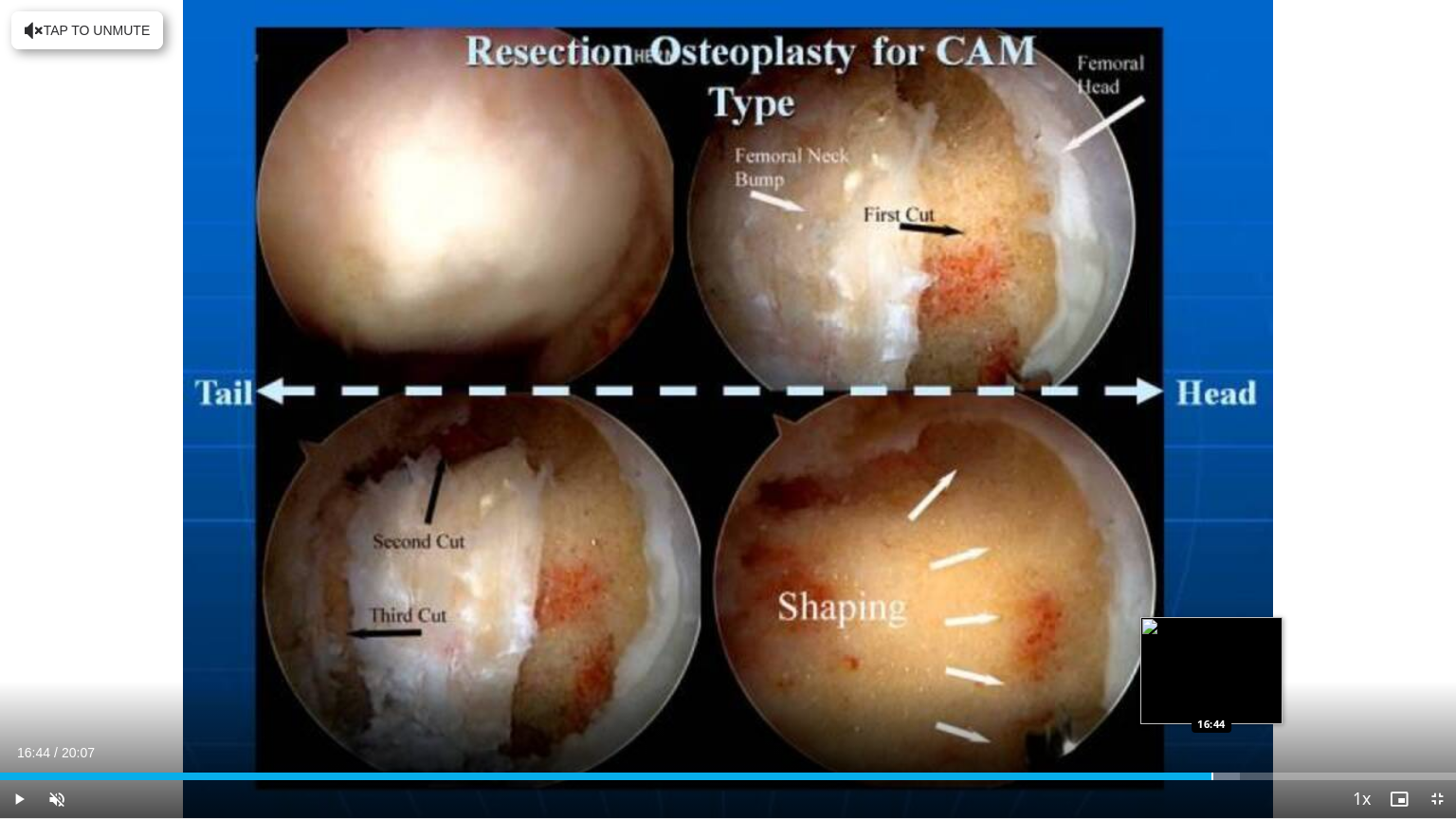 click on "Loaded :  85.16% 16:05 16:44" at bounding box center [728, 771] 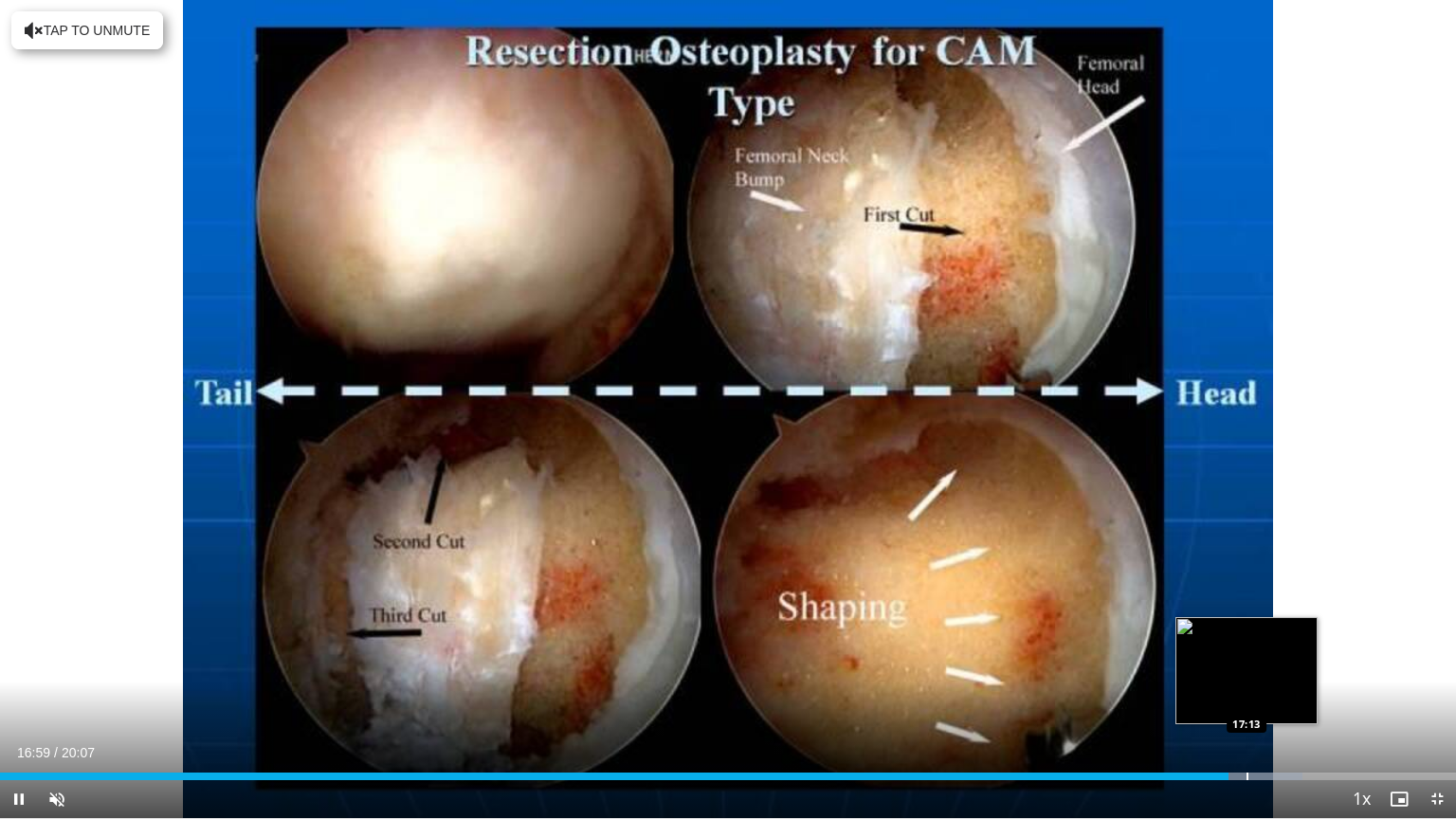click at bounding box center [1247, 776] 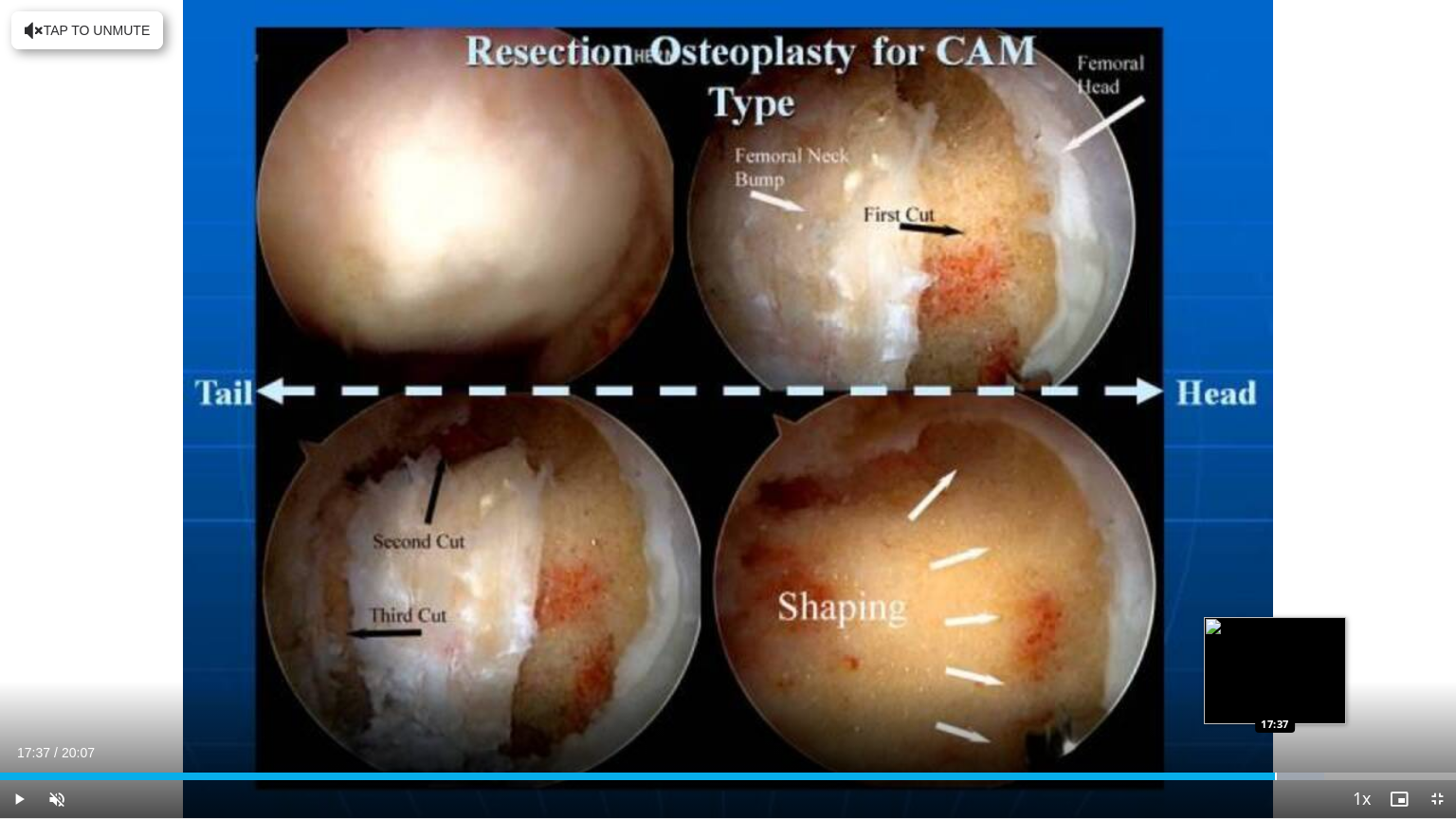 click on "Loaded :  90.94% 17:18 17:37" at bounding box center (728, 771) 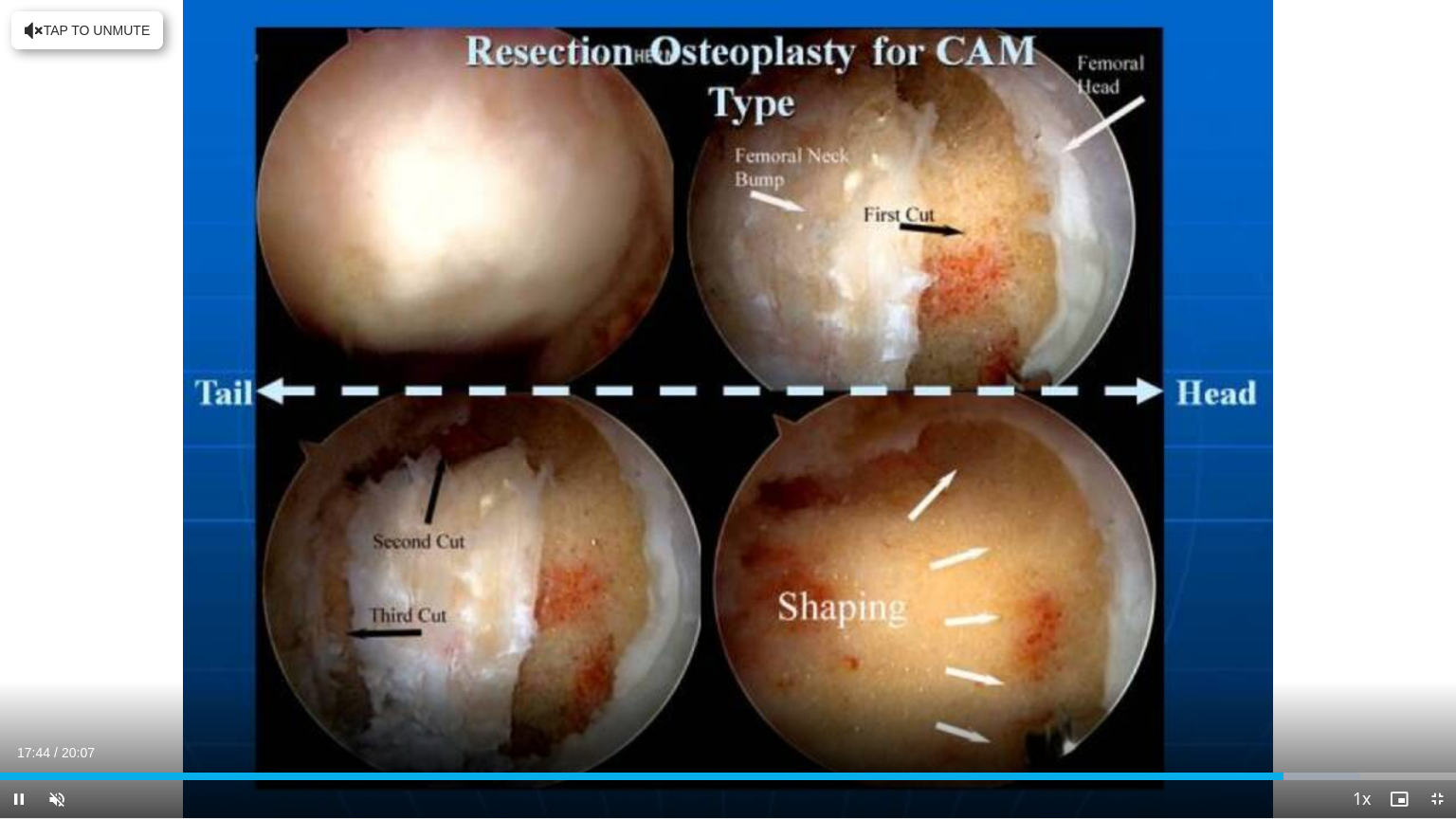 click on "Current Time  17:44 / Duration  20:07 Pause Skip Backward Skip Forward Unmute Loaded :  93.42% 17:44 18:22 Stream Type  LIVE Seek to live, currently behind live LIVE   1x Playback Rate 0.5x 0.75x 1x , selected 1.25x 1.5x 1.75x 2x Chapters Chapters Descriptions descriptions off , selected Captions captions settings , opens captions settings dialog captions off , selected Audio Track en (Main) , selected Exit Fullscreen Enable picture-in-picture mode" at bounding box center [728, 799] 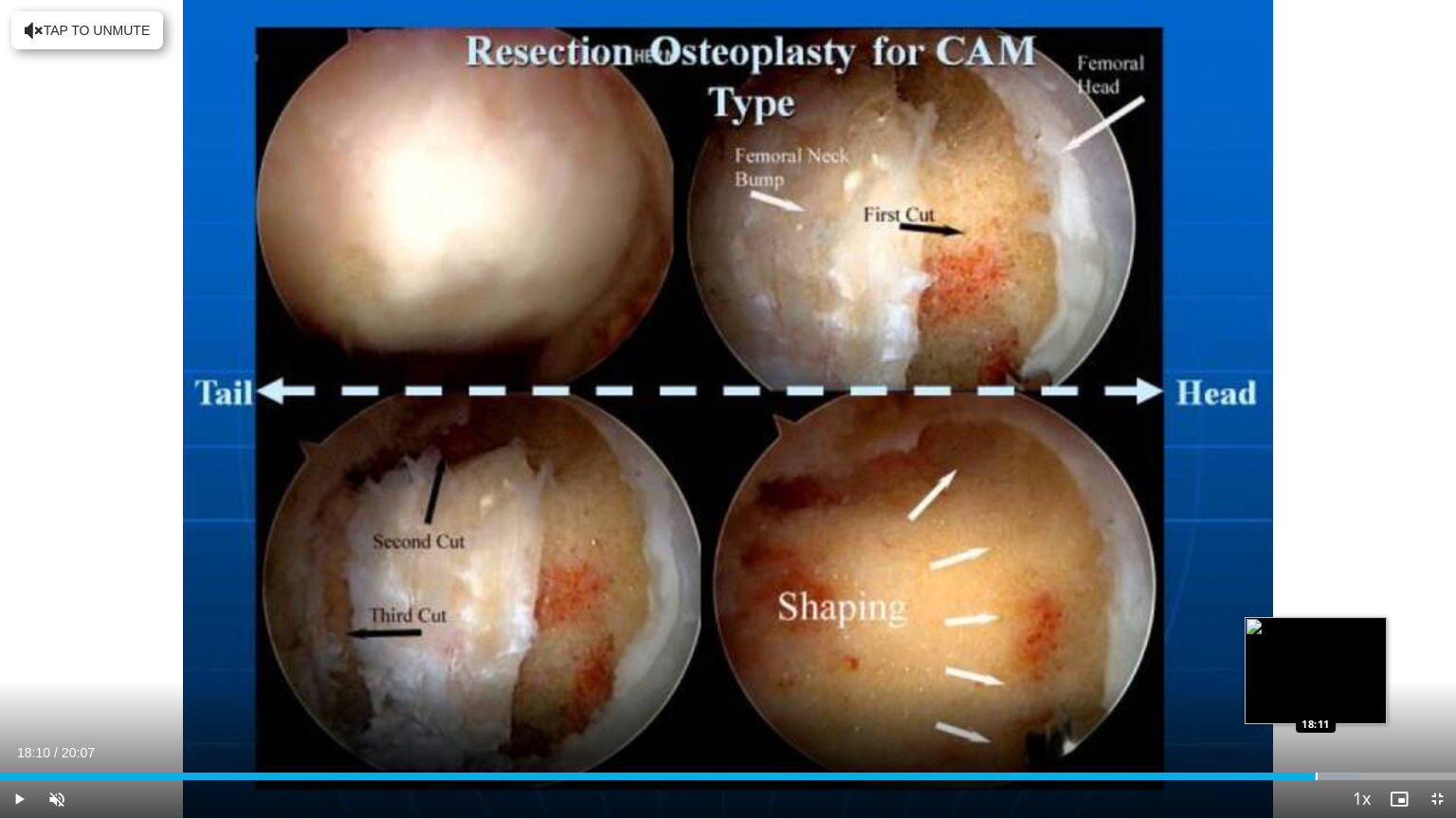 click at bounding box center (1301, 776) 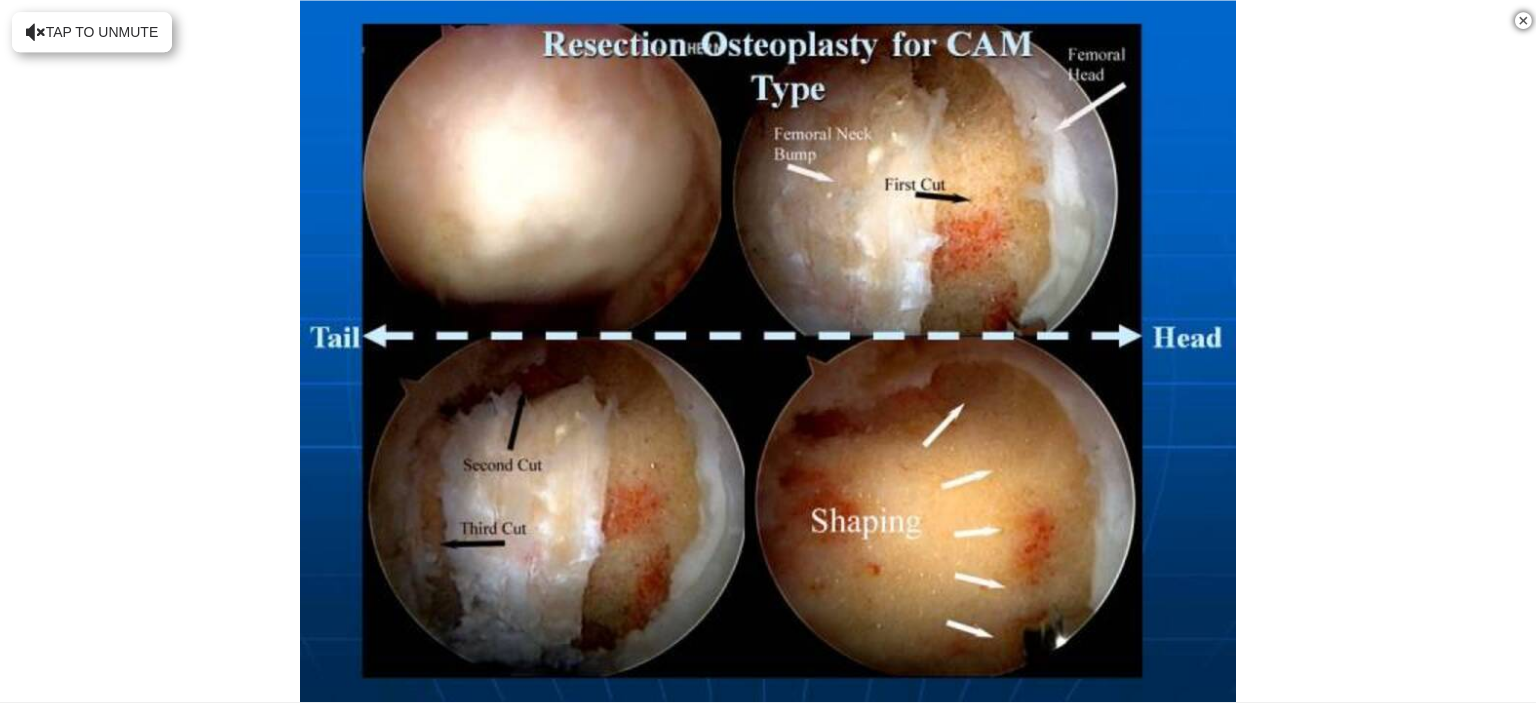 scroll, scrollTop: 531, scrollLeft: 0, axis: vertical 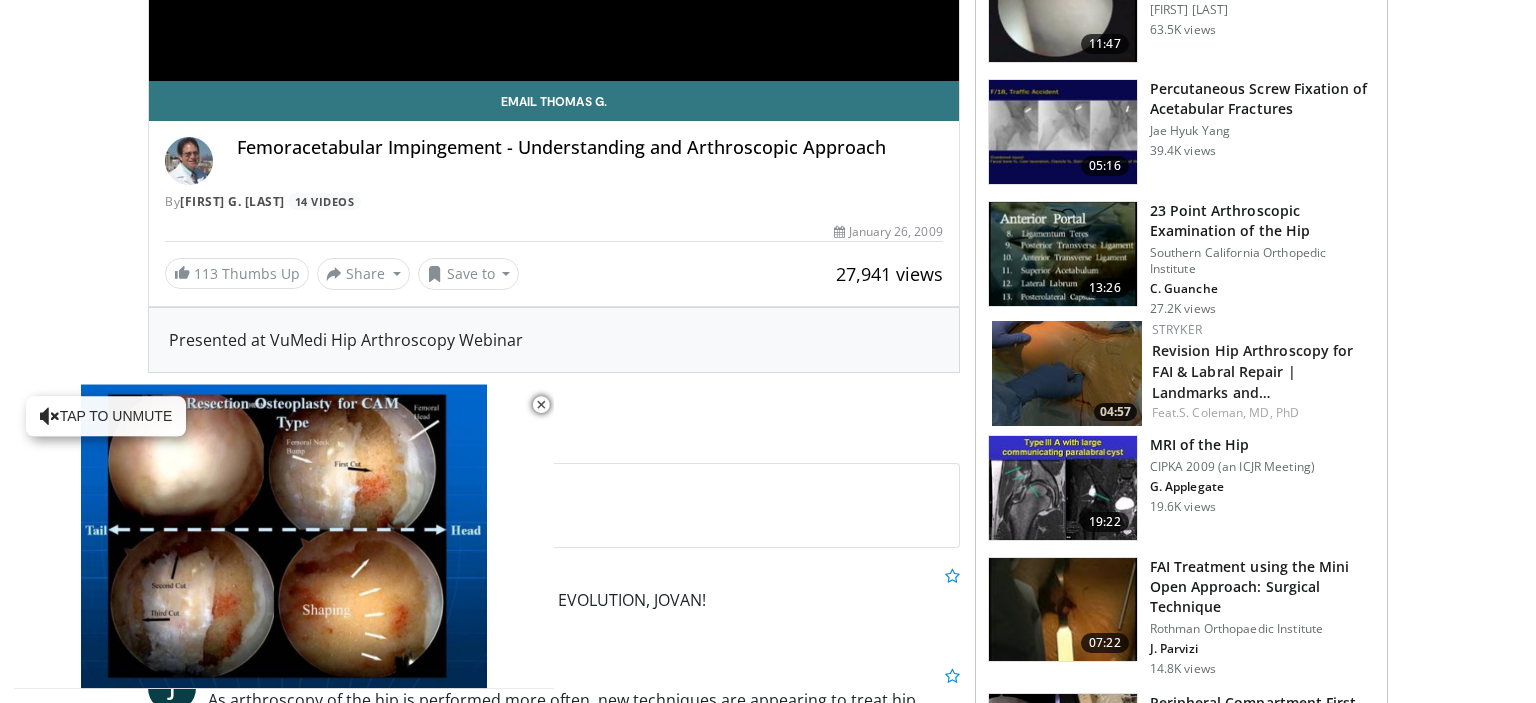 click at bounding box center [1067, 373] 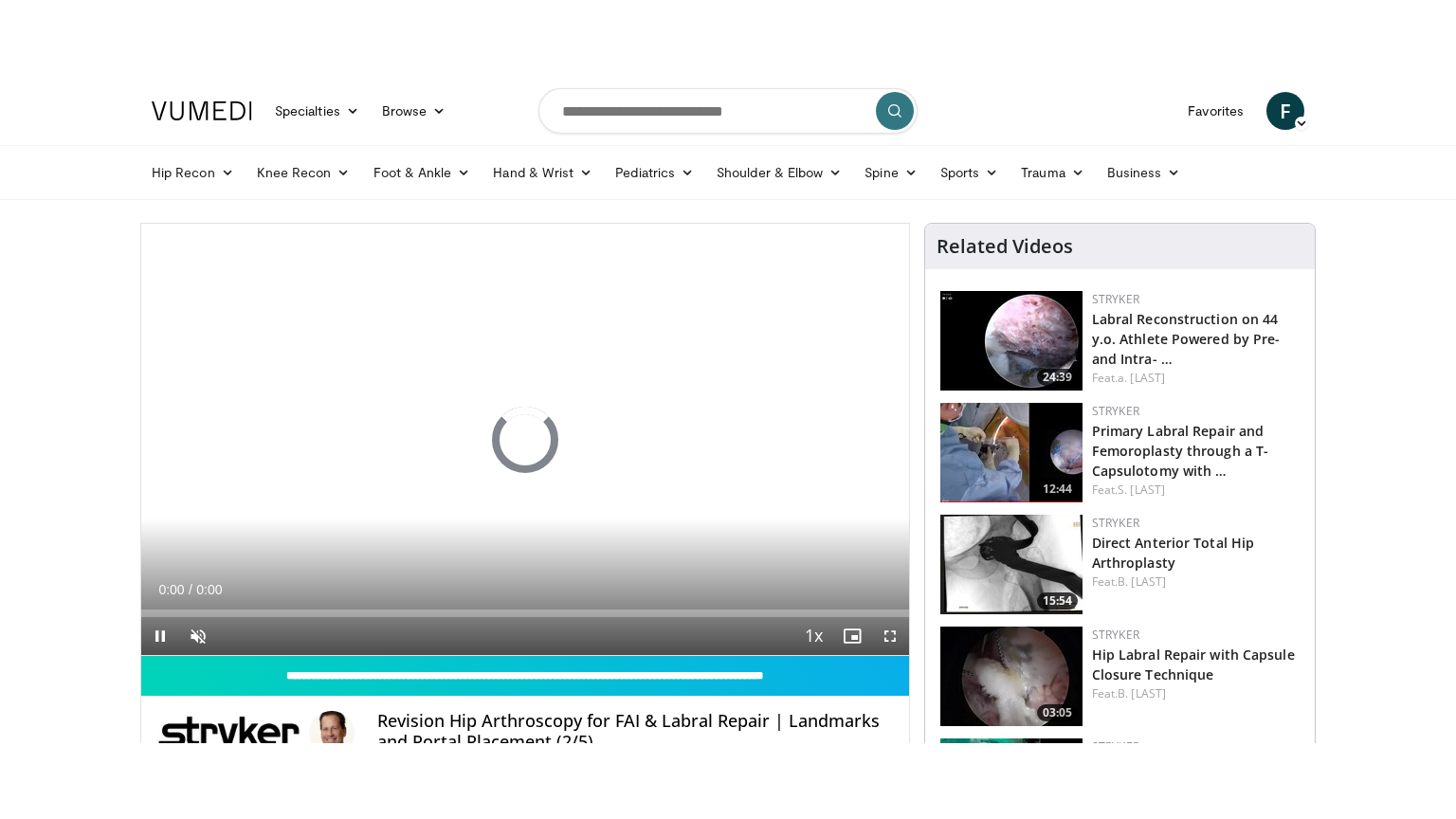 scroll, scrollTop: 0, scrollLeft: 0, axis: both 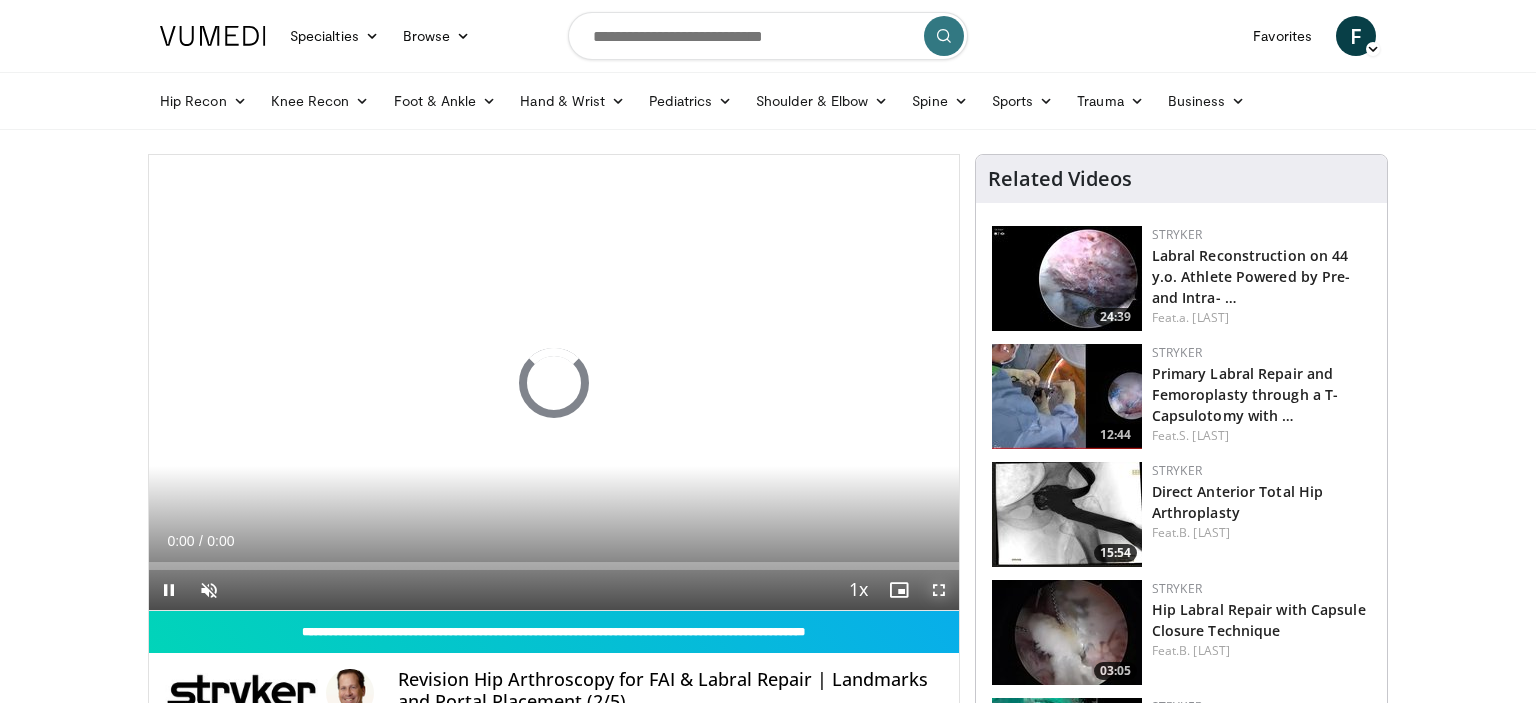 click at bounding box center [939, 590] 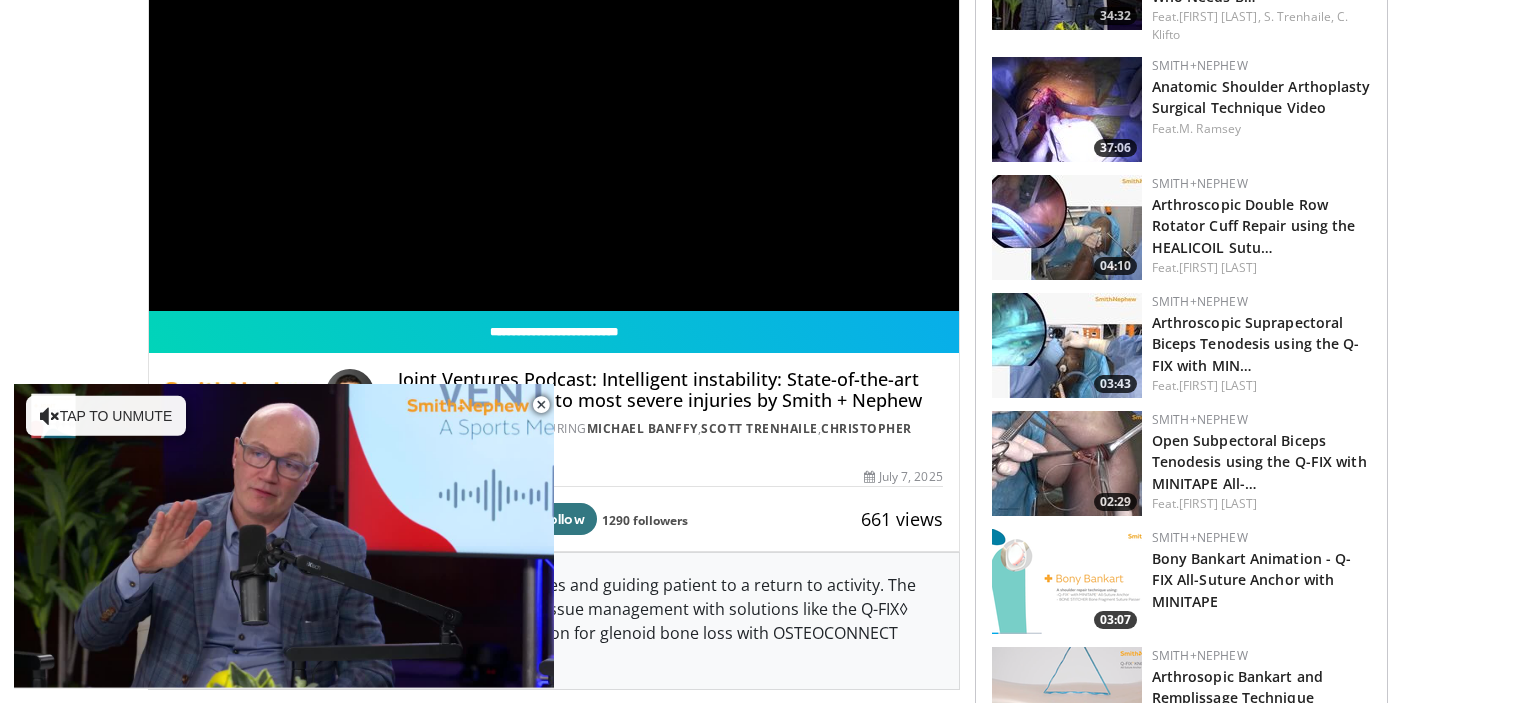 scroll, scrollTop: 317, scrollLeft: 0, axis: vertical 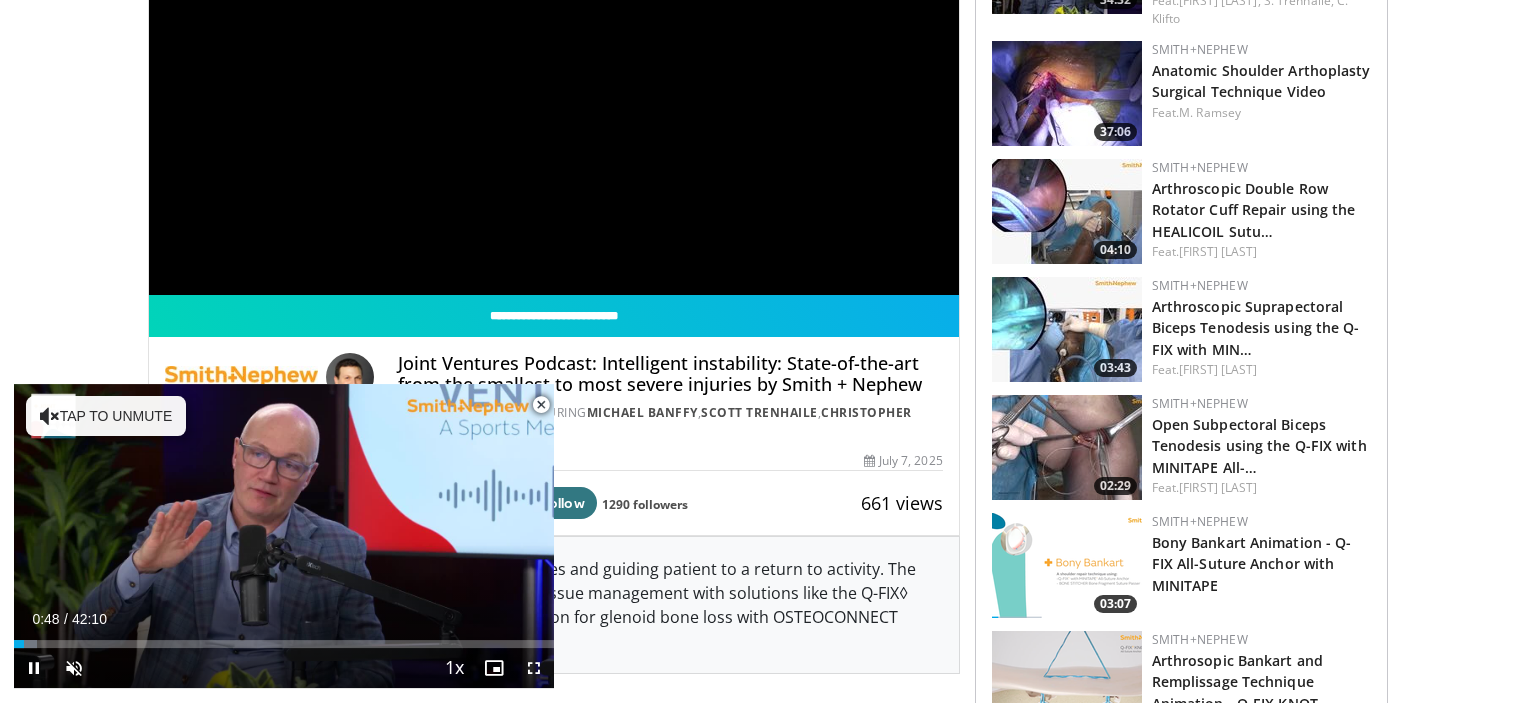click at bounding box center (541, 405) 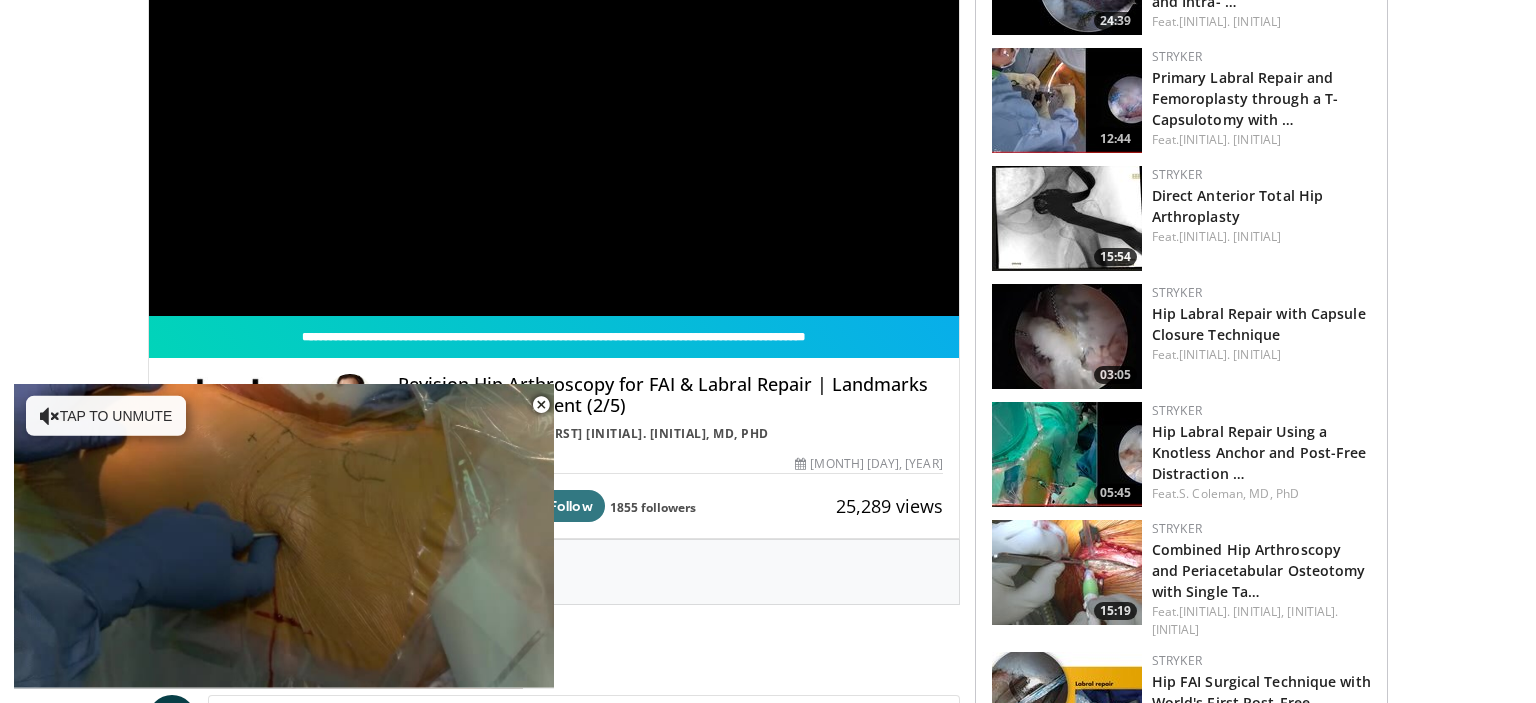 scroll, scrollTop: 296, scrollLeft: 0, axis: vertical 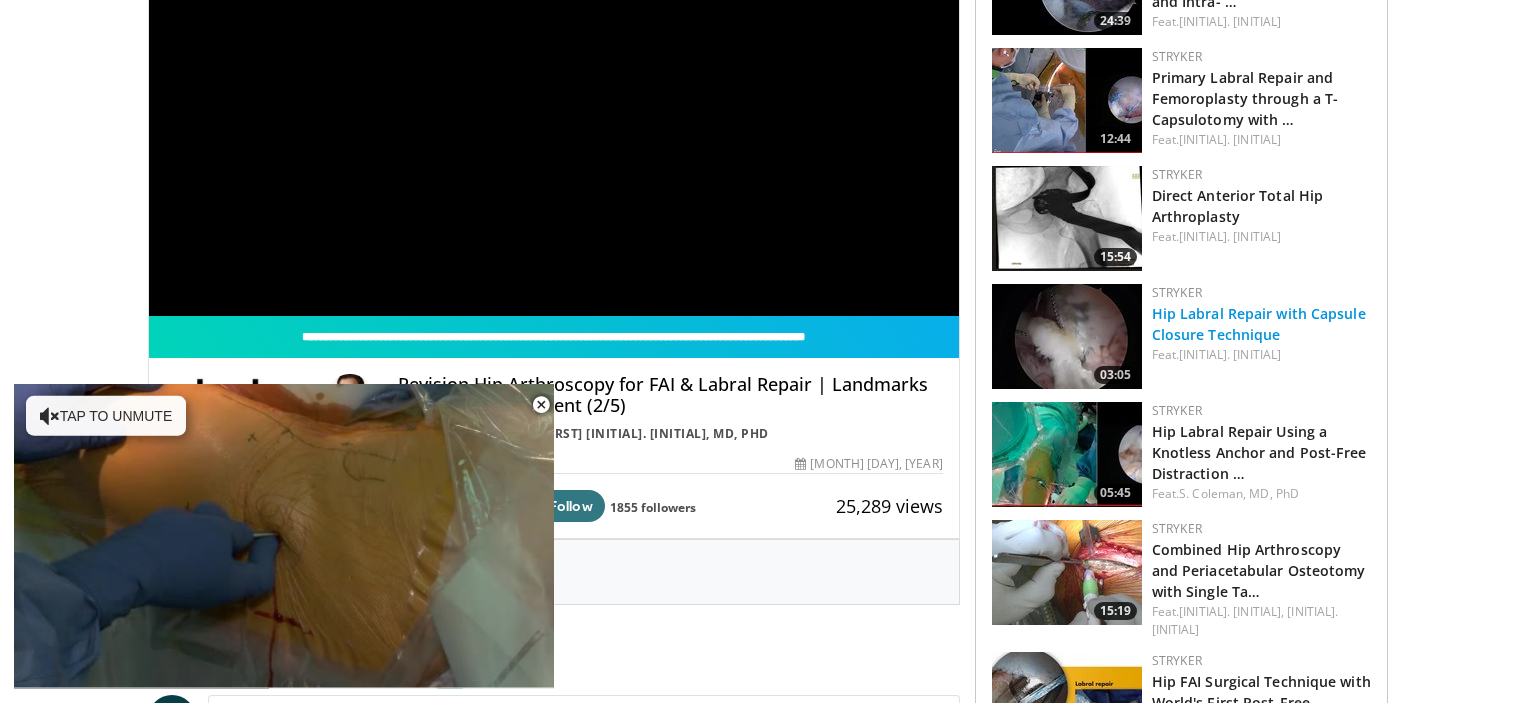 click on "Hip Labral Repair with Capsule Closure Technique" at bounding box center (1259, 324) 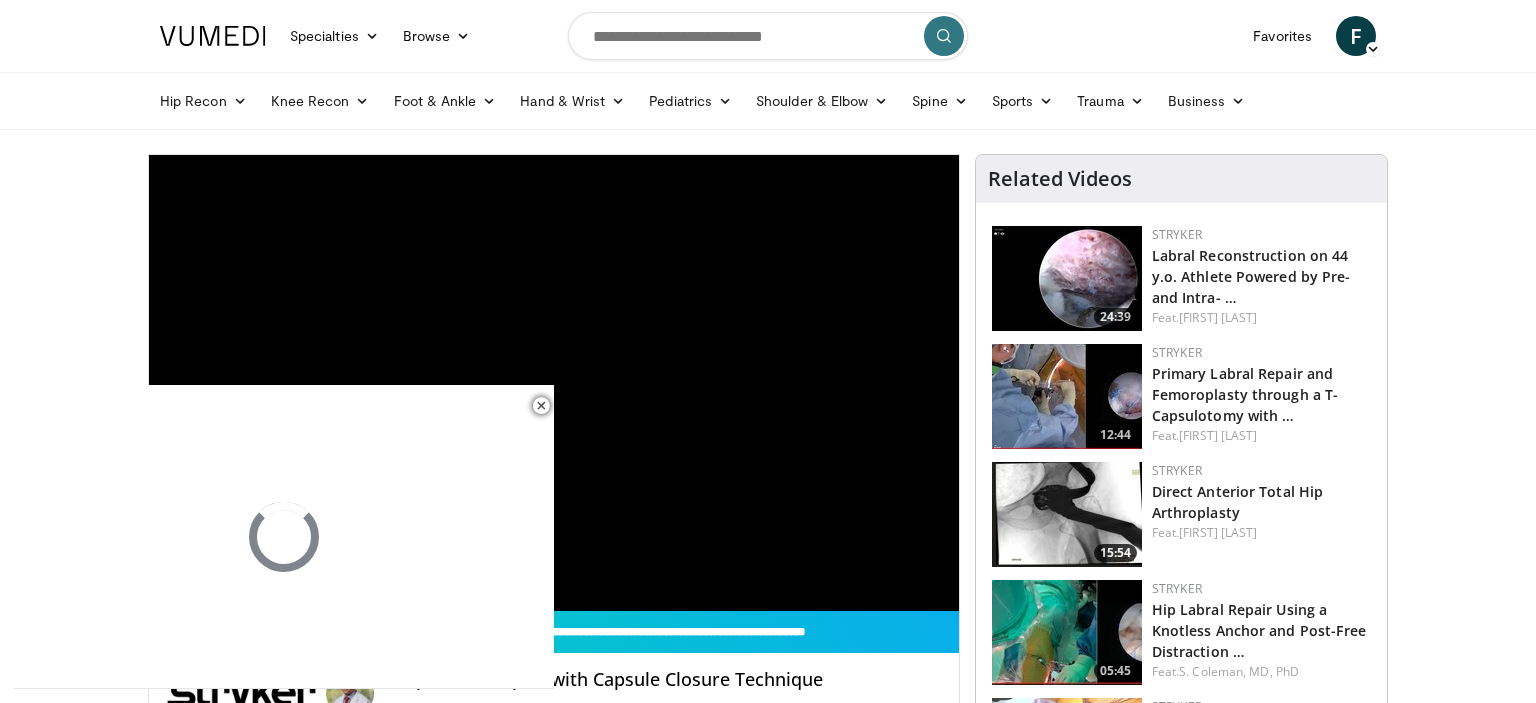 scroll, scrollTop: 282, scrollLeft: 0, axis: vertical 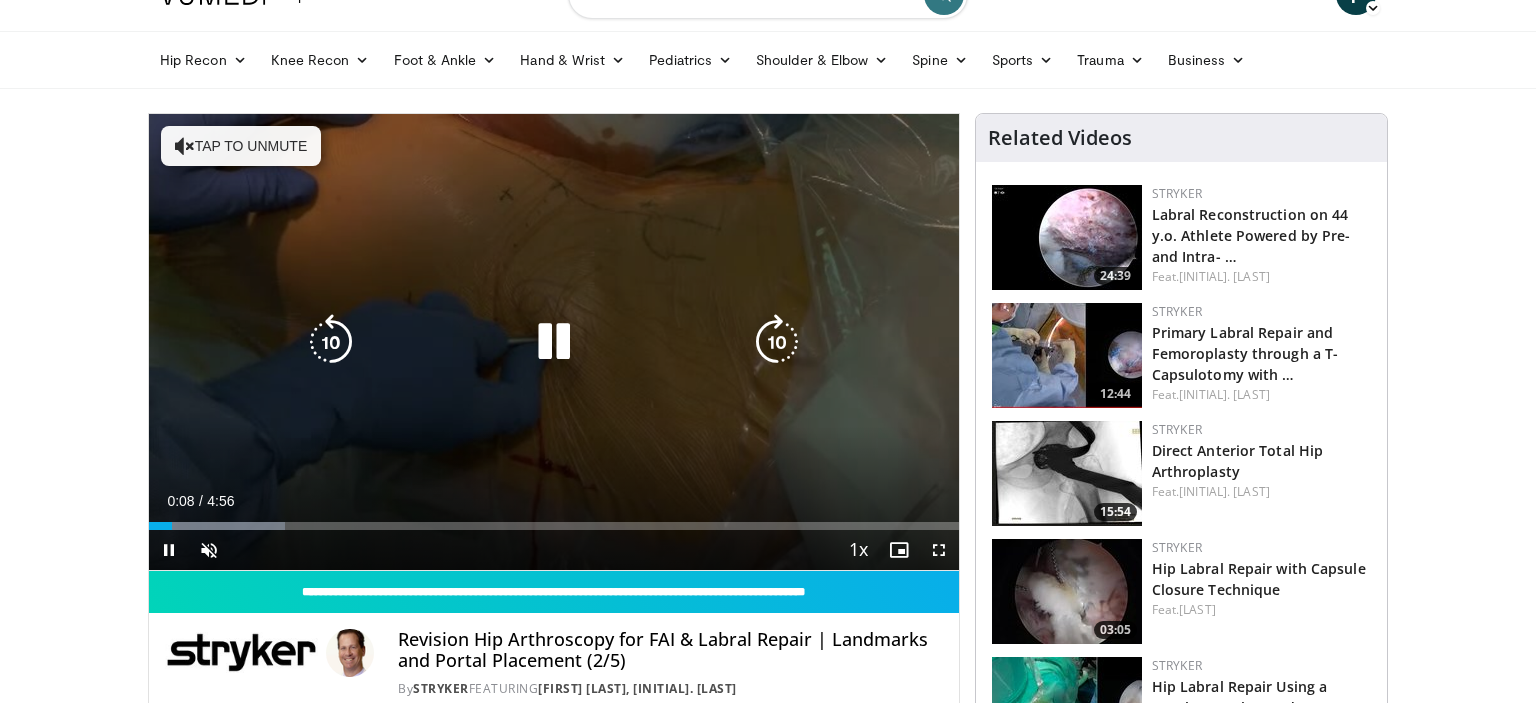 click on "Tap to unmute" at bounding box center [241, 146] 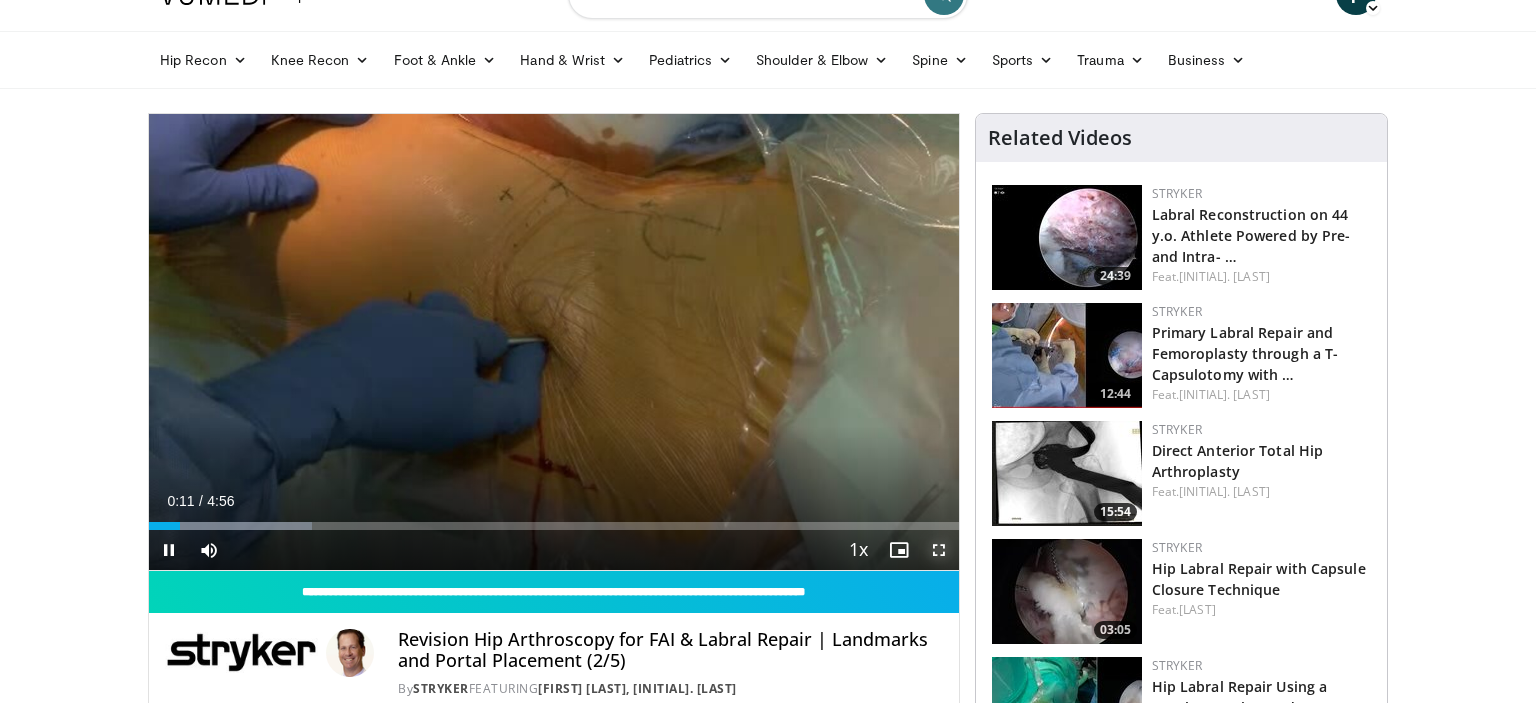 click at bounding box center (939, 550) 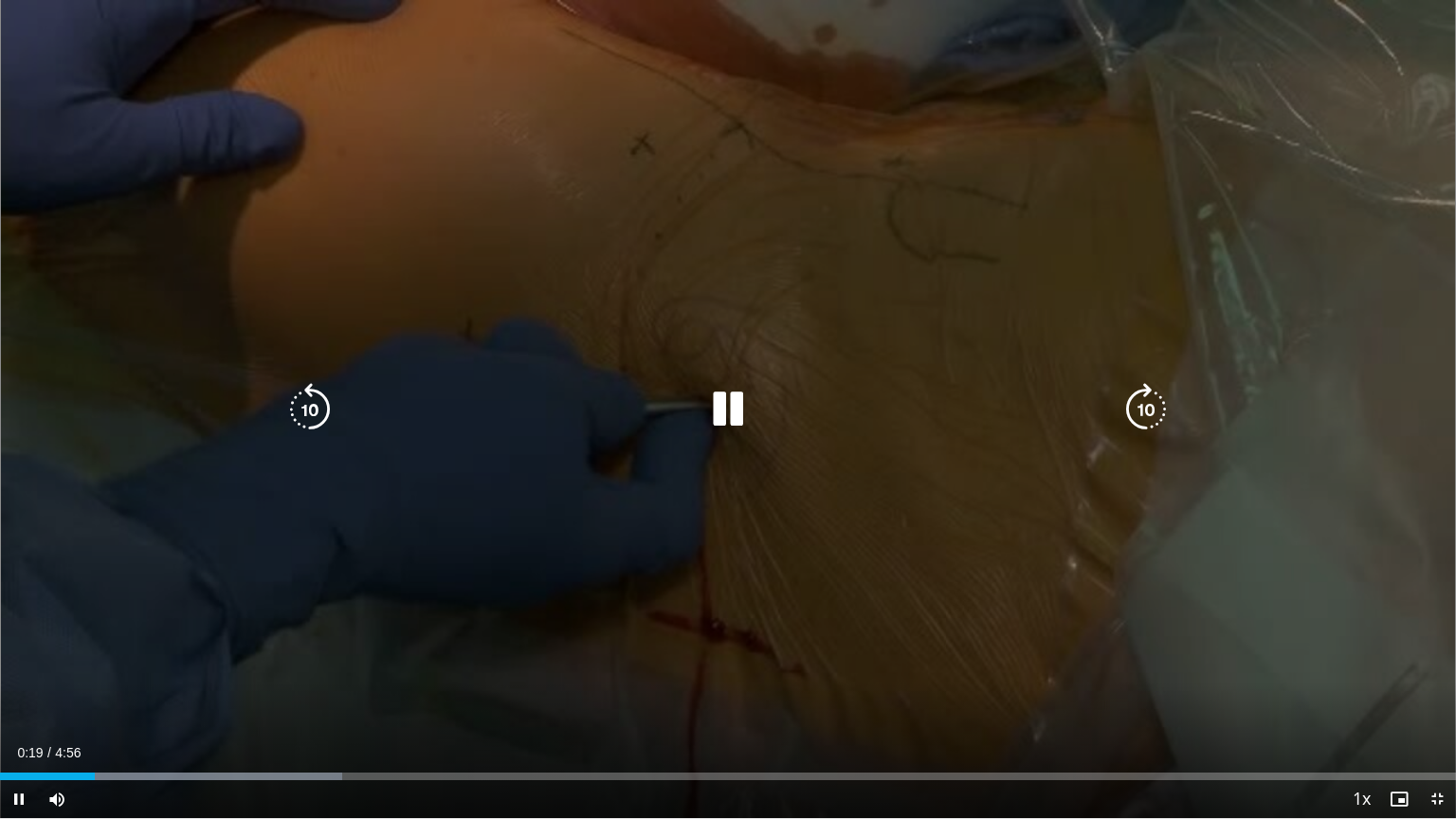 drag, startPoint x: 267, startPoint y: 541, endPoint x: 191, endPoint y: 490, distance: 91.525953 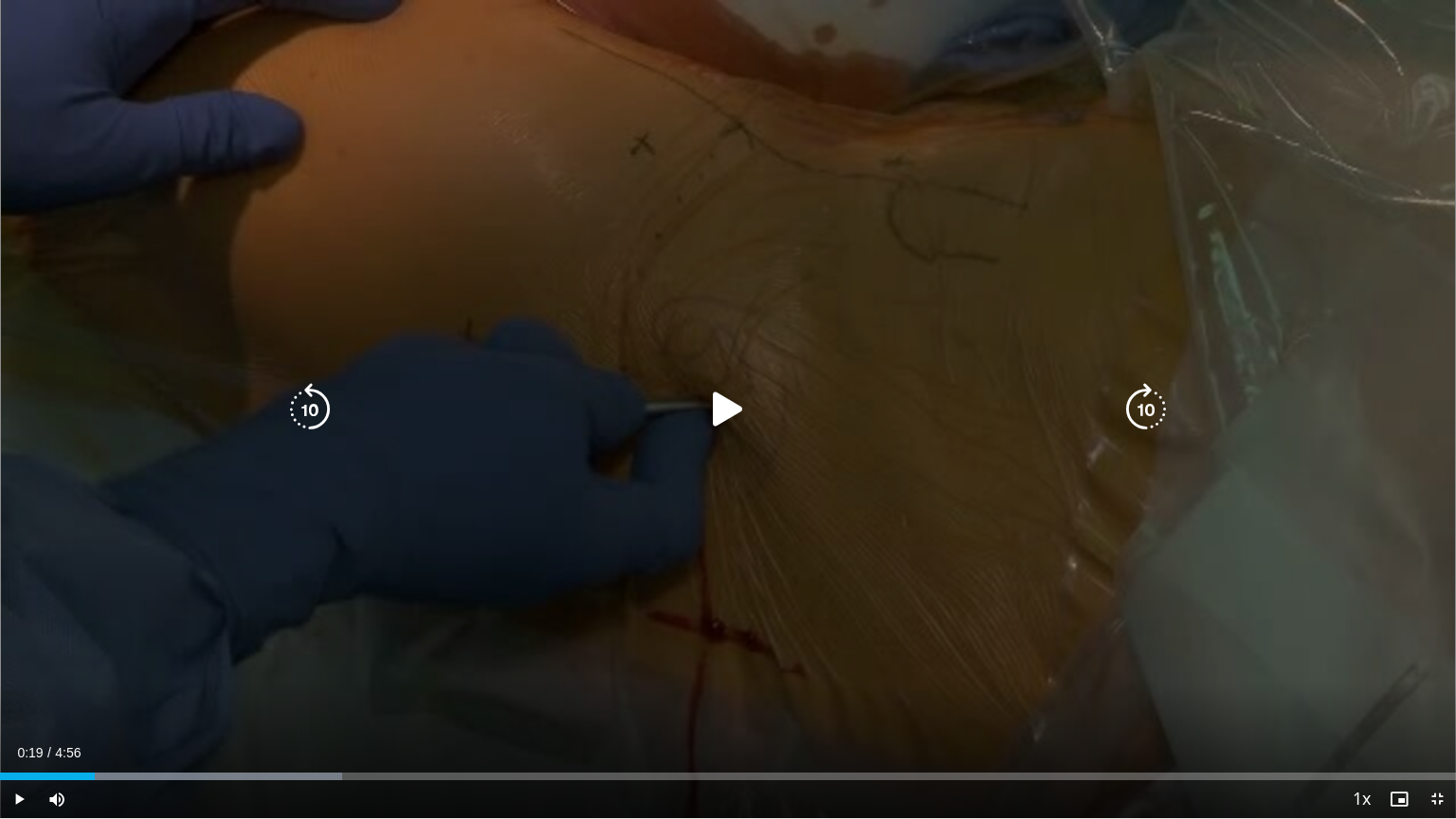 click on "10 seconds
Tap to unmute" at bounding box center [728, 409] 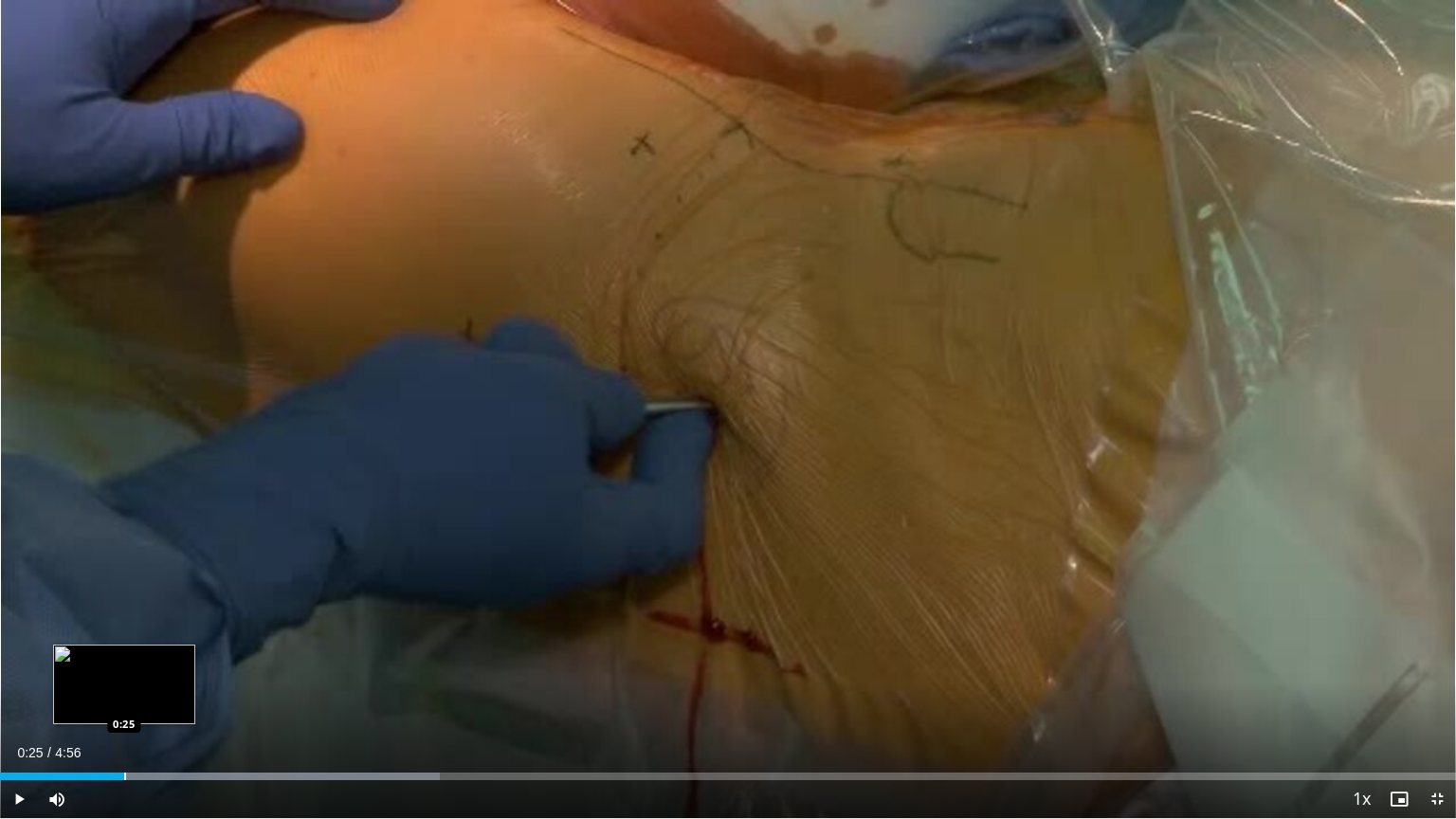 click on "Loaded :  30.24% 0:25 0:25" at bounding box center (728, 771) 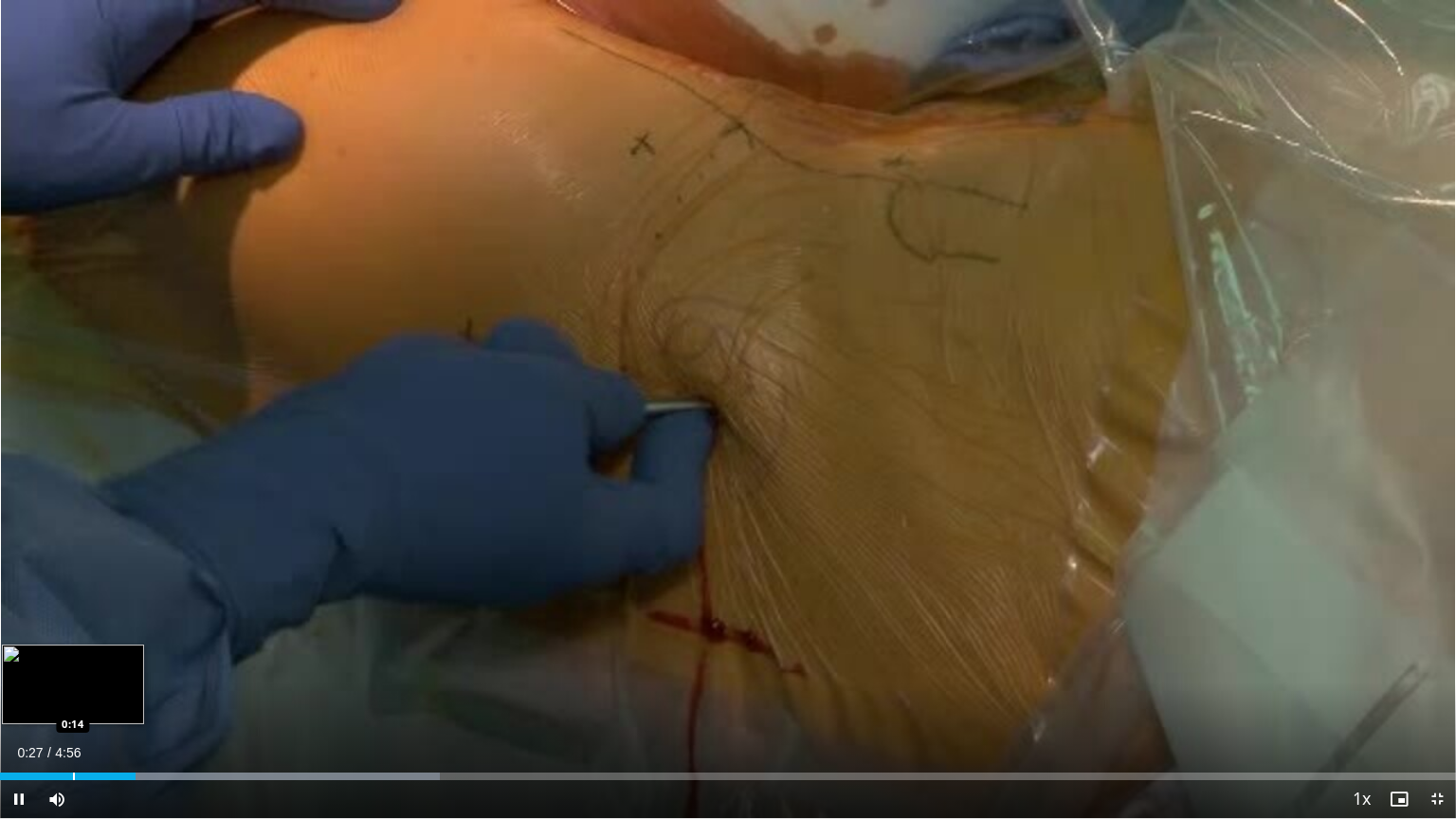 click on "Loaded :  30.24% 0:27 0:14" at bounding box center [728, 771] 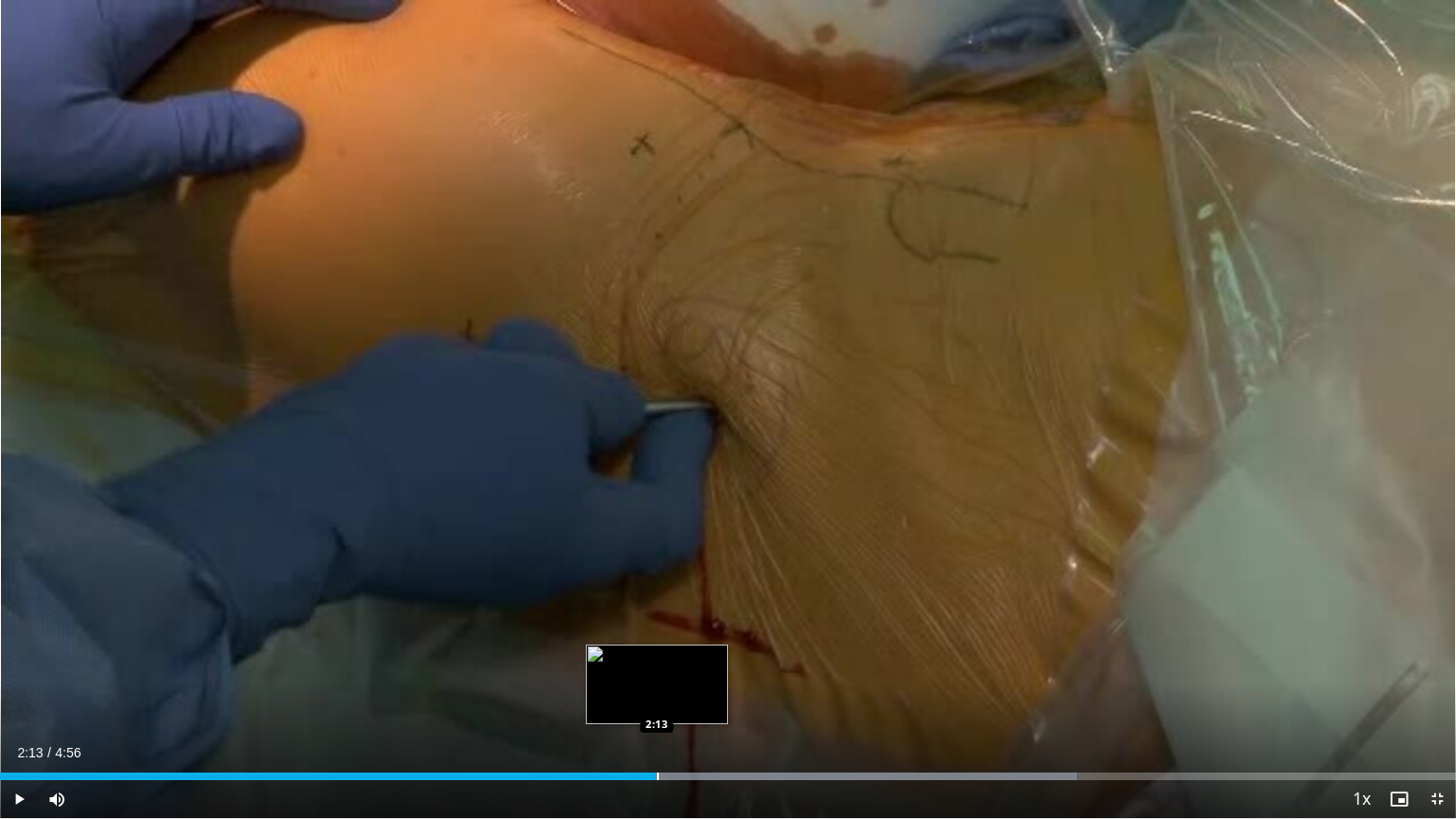 click on "Loaded :  73.95% 2:13 2:13" at bounding box center [728, 771] 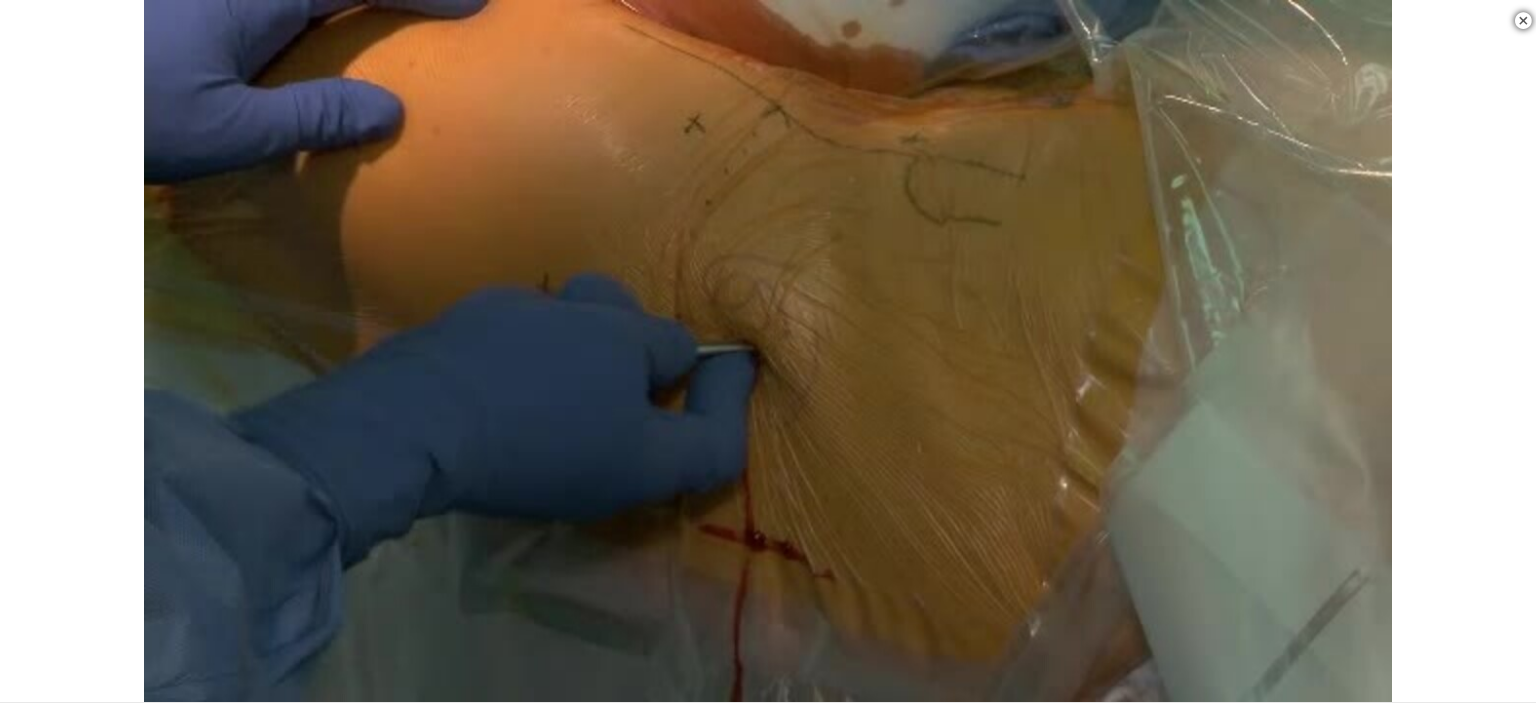 scroll, scrollTop: 389, scrollLeft: 0, axis: vertical 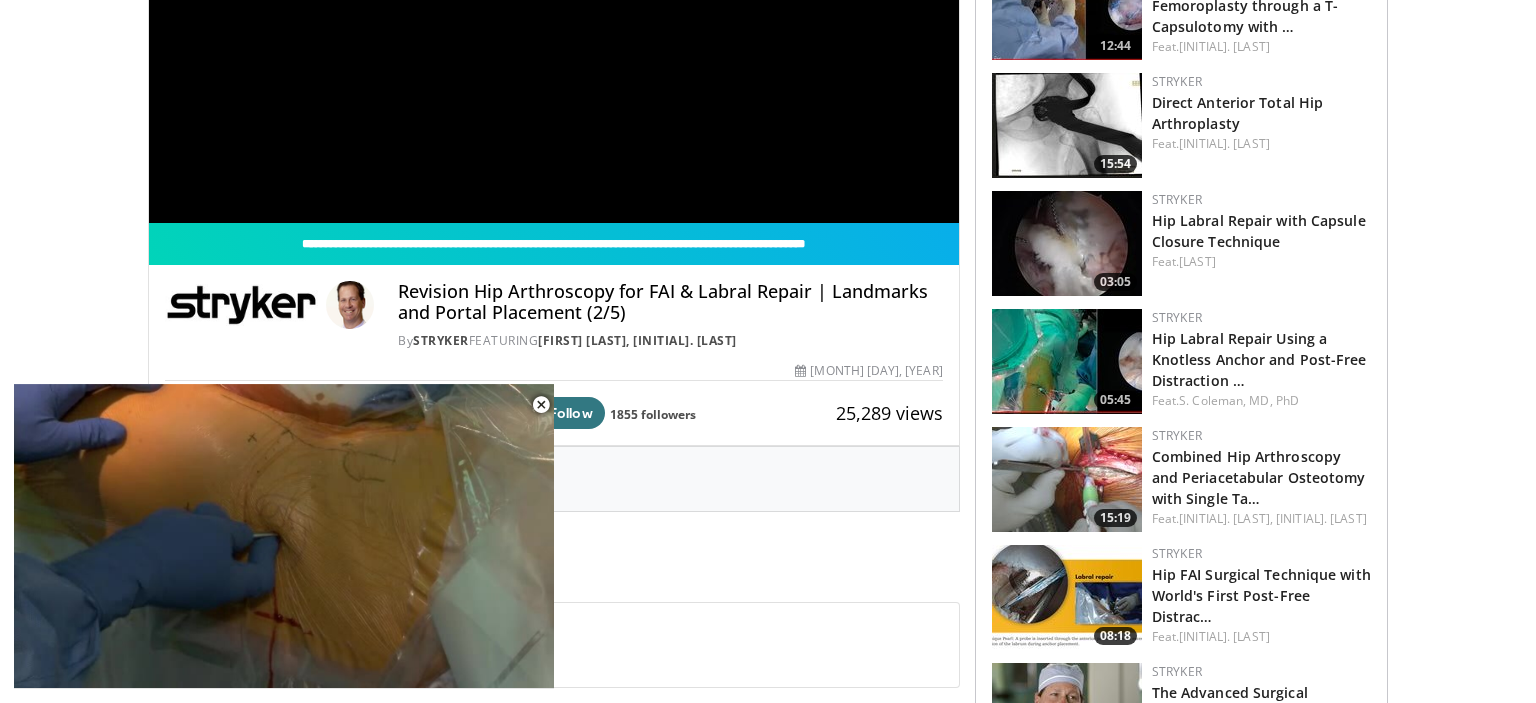 click at bounding box center [1067, 361] 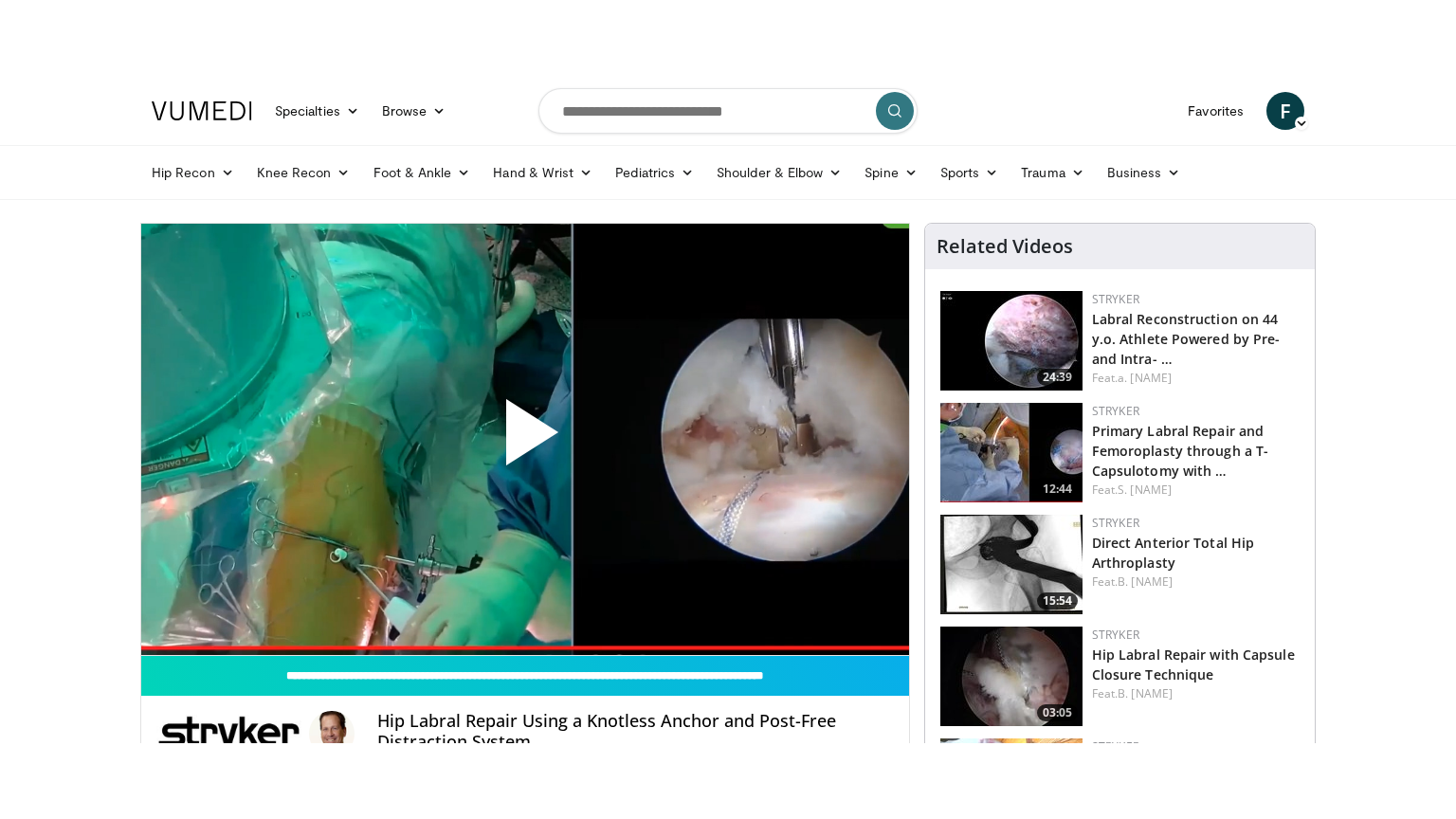 scroll, scrollTop: 0, scrollLeft: 0, axis: both 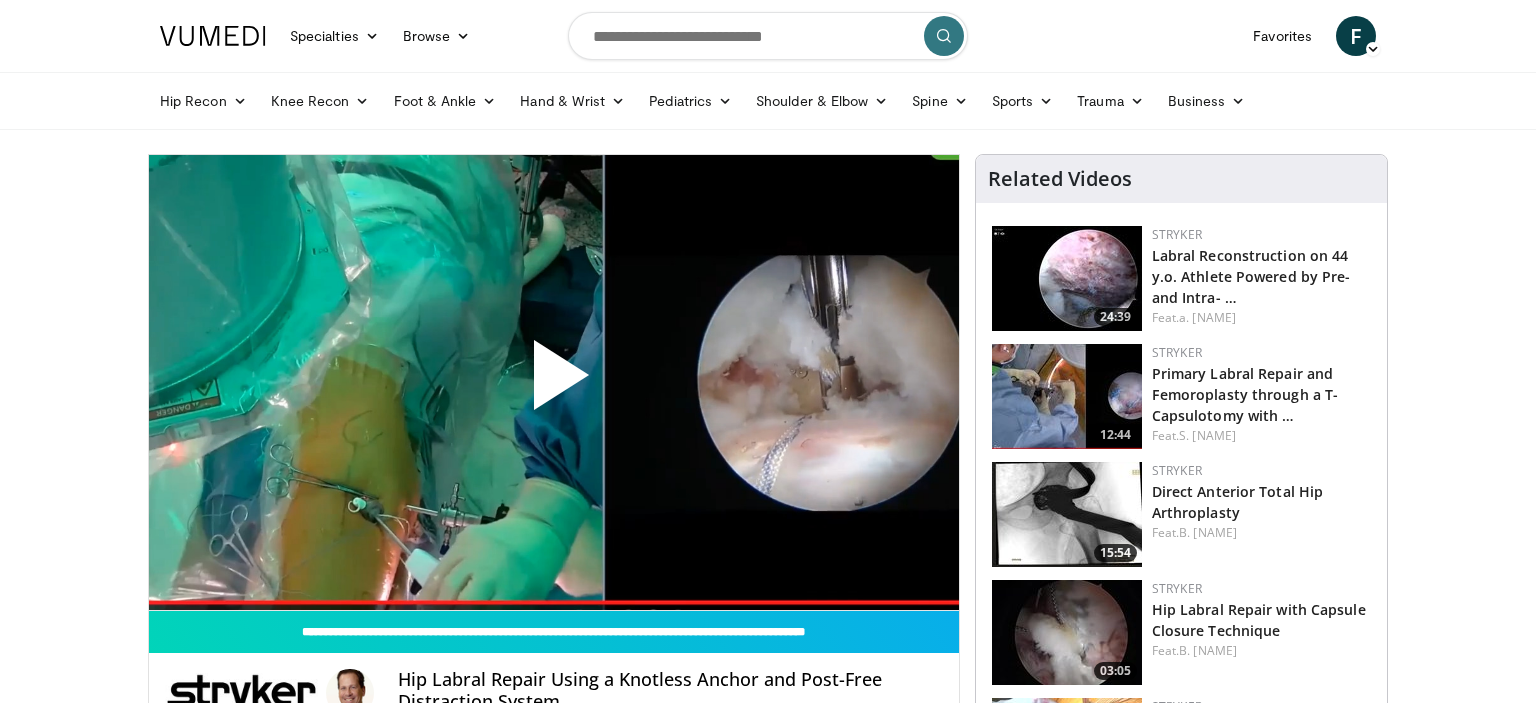 click at bounding box center (554, 383) 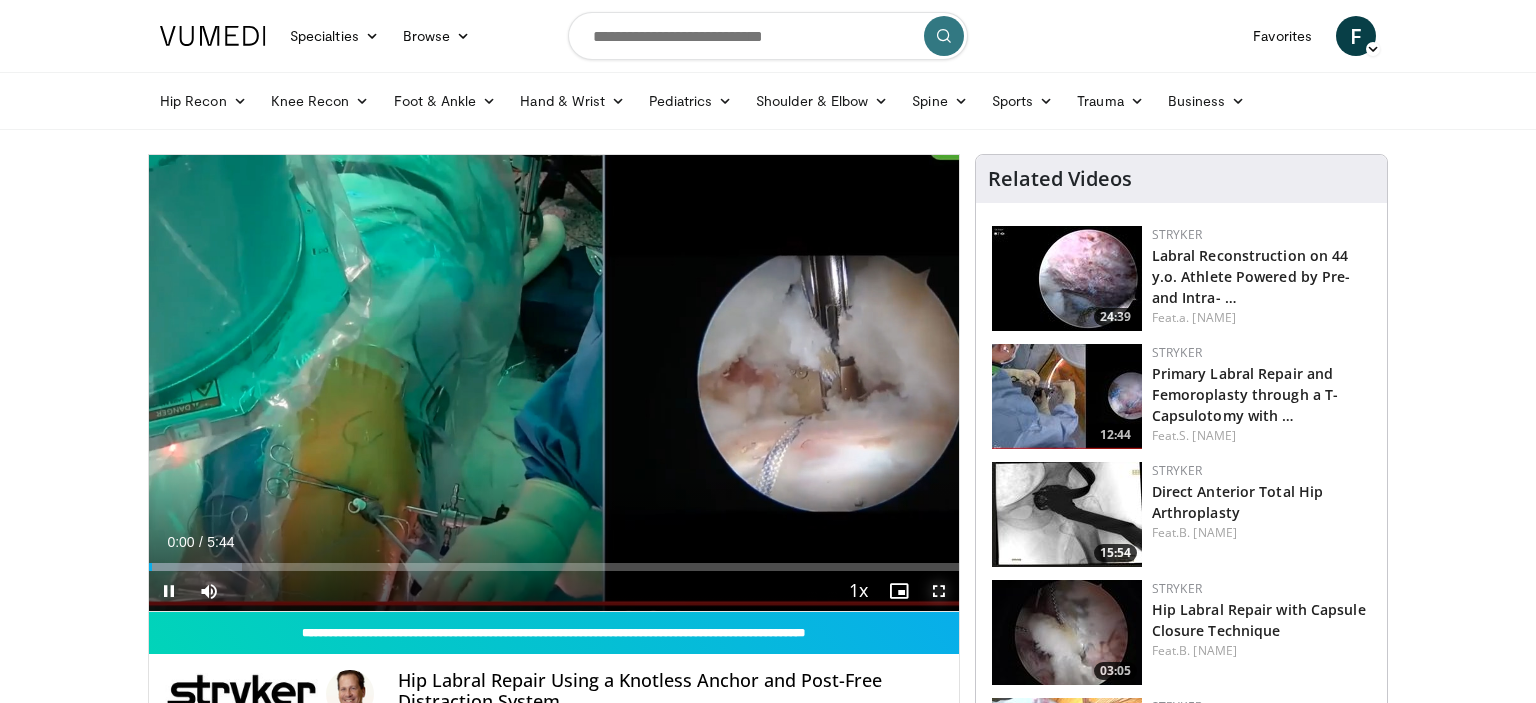 click at bounding box center [939, 591] 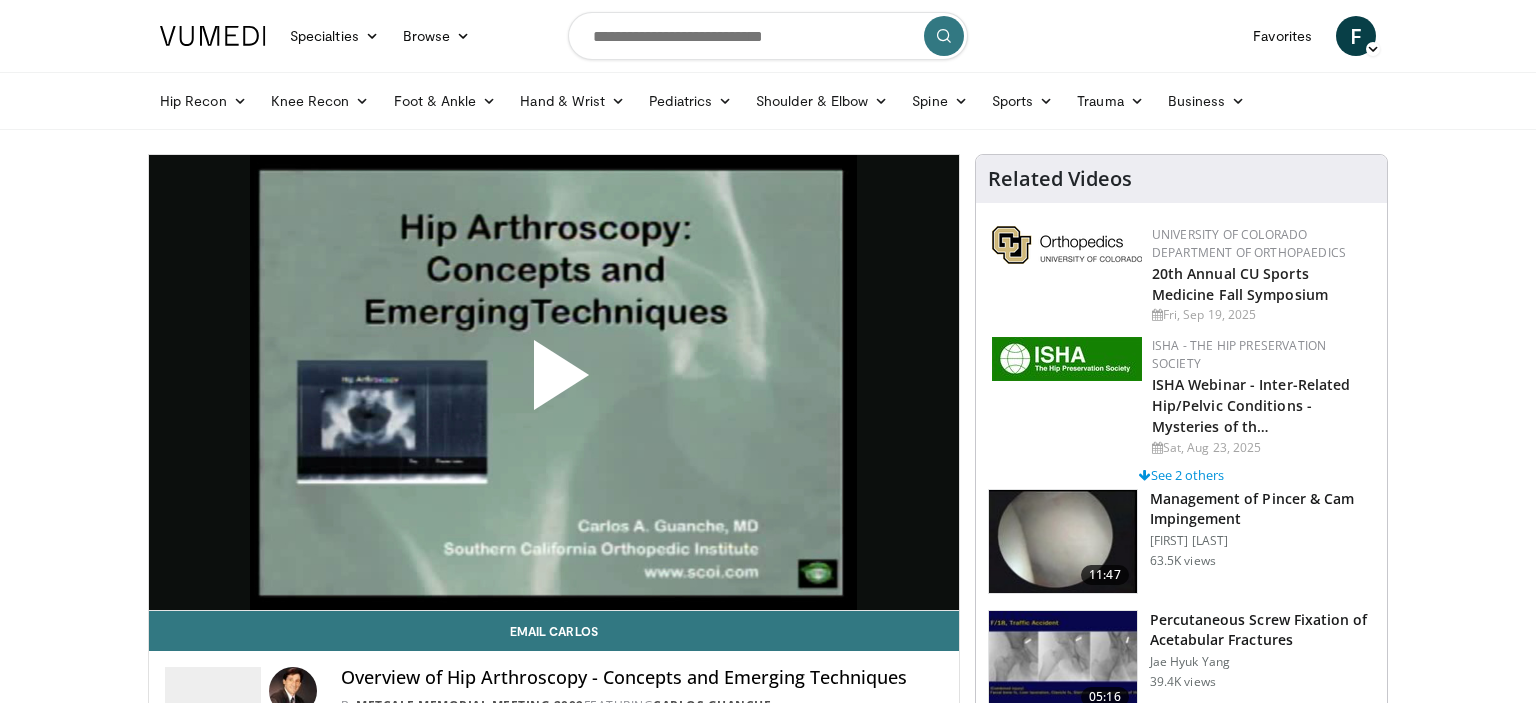 scroll, scrollTop: 0, scrollLeft: 0, axis: both 